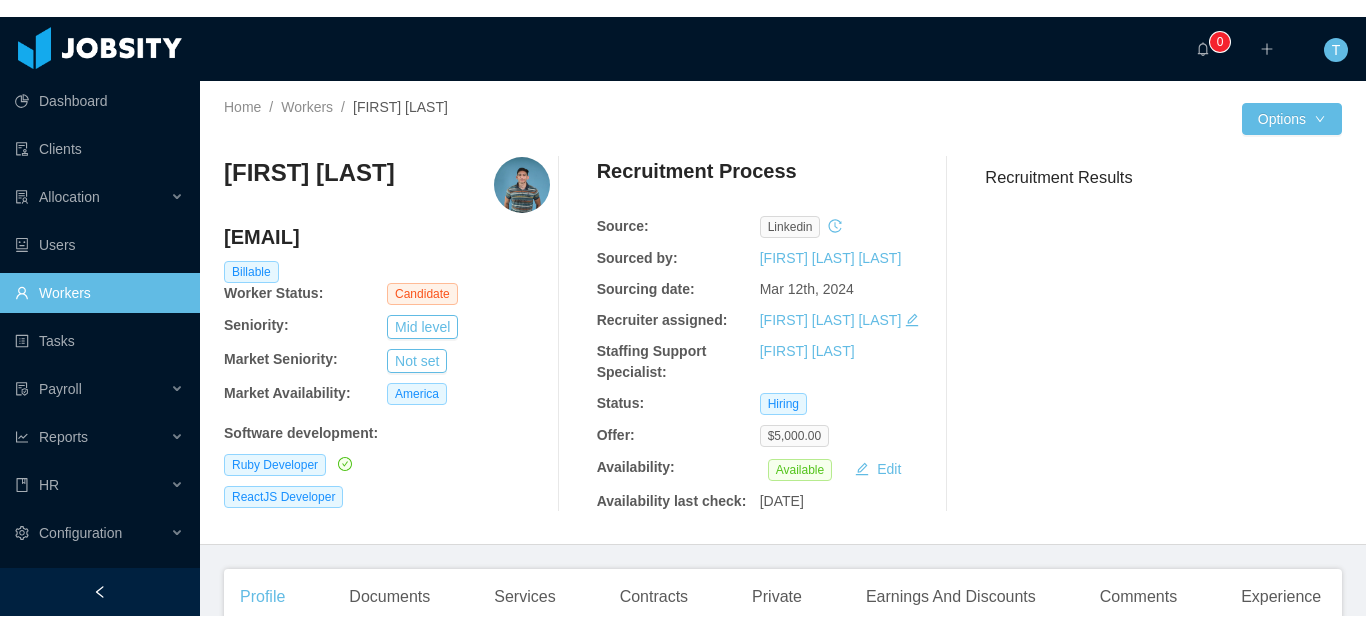 scroll, scrollTop: 0, scrollLeft: 0, axis: both 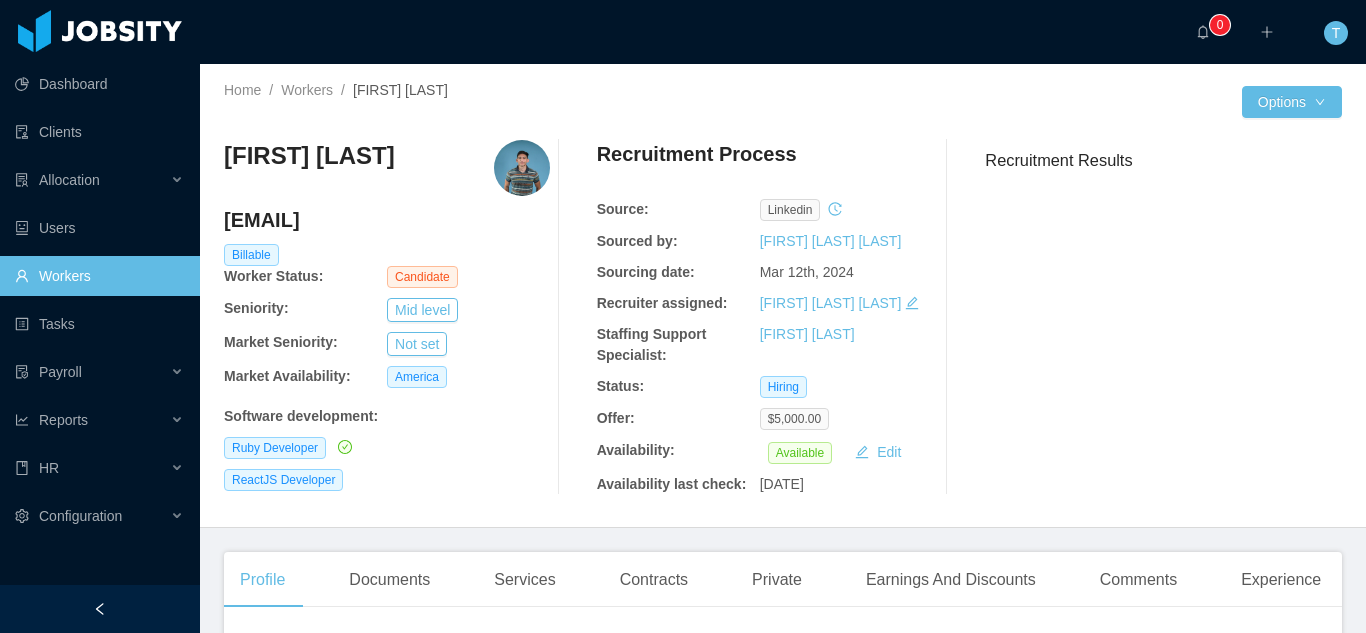 click on "Workers" at bounding box center (99, 276) 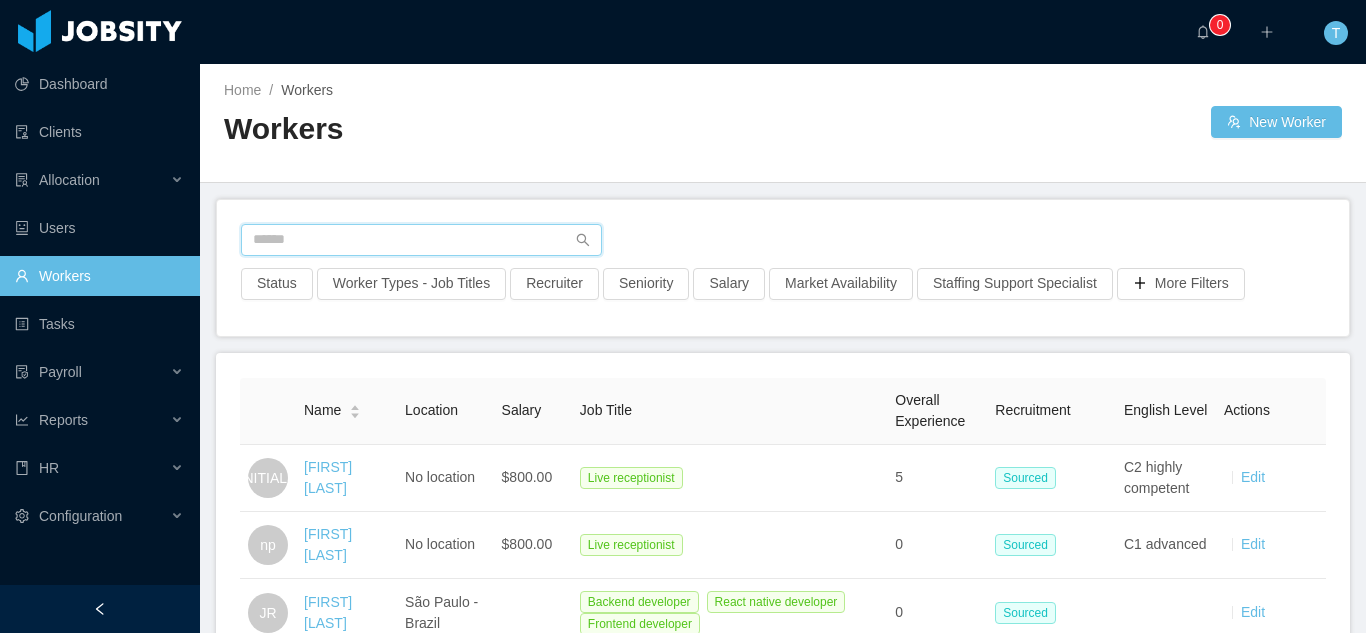 click at bounding box center [421, 240] 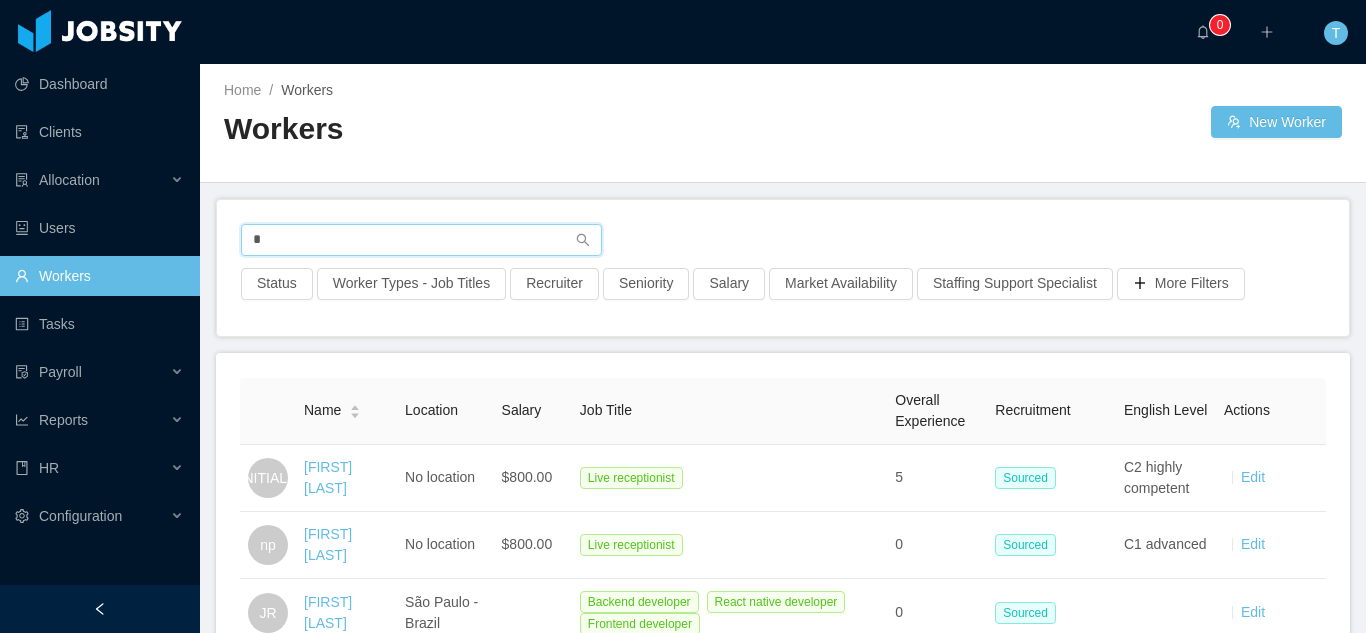 click on "*" at bounding box center [421, 240] 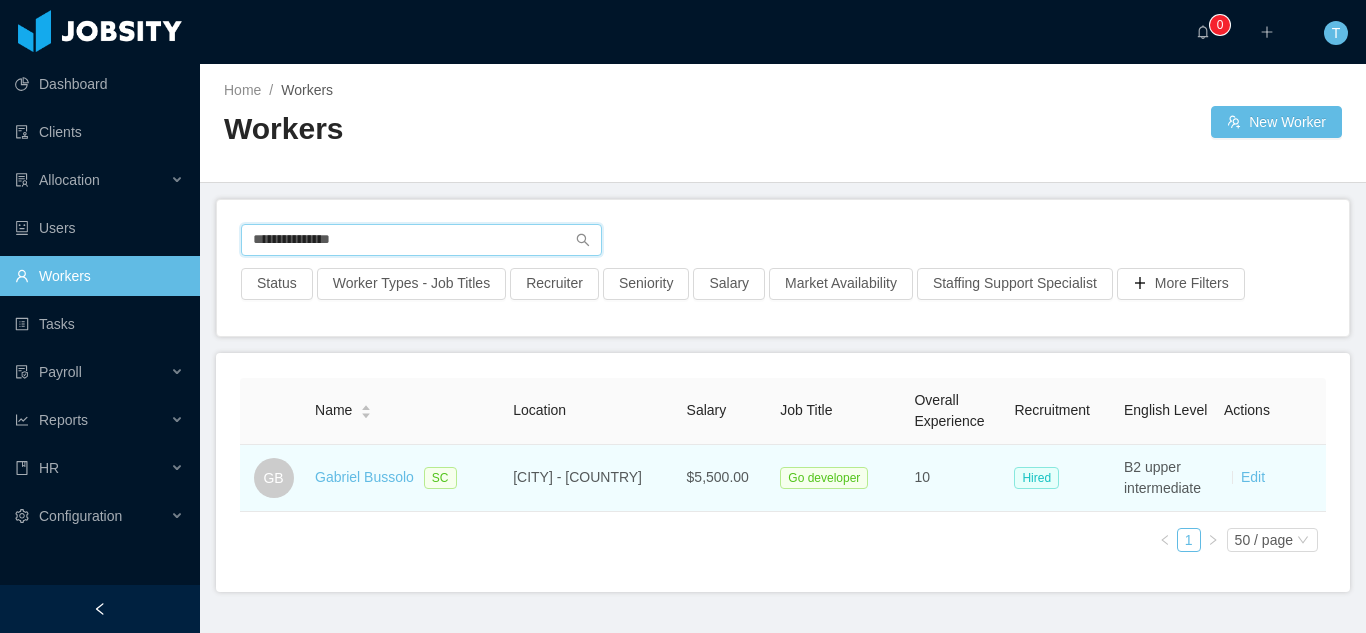 type on "**********" 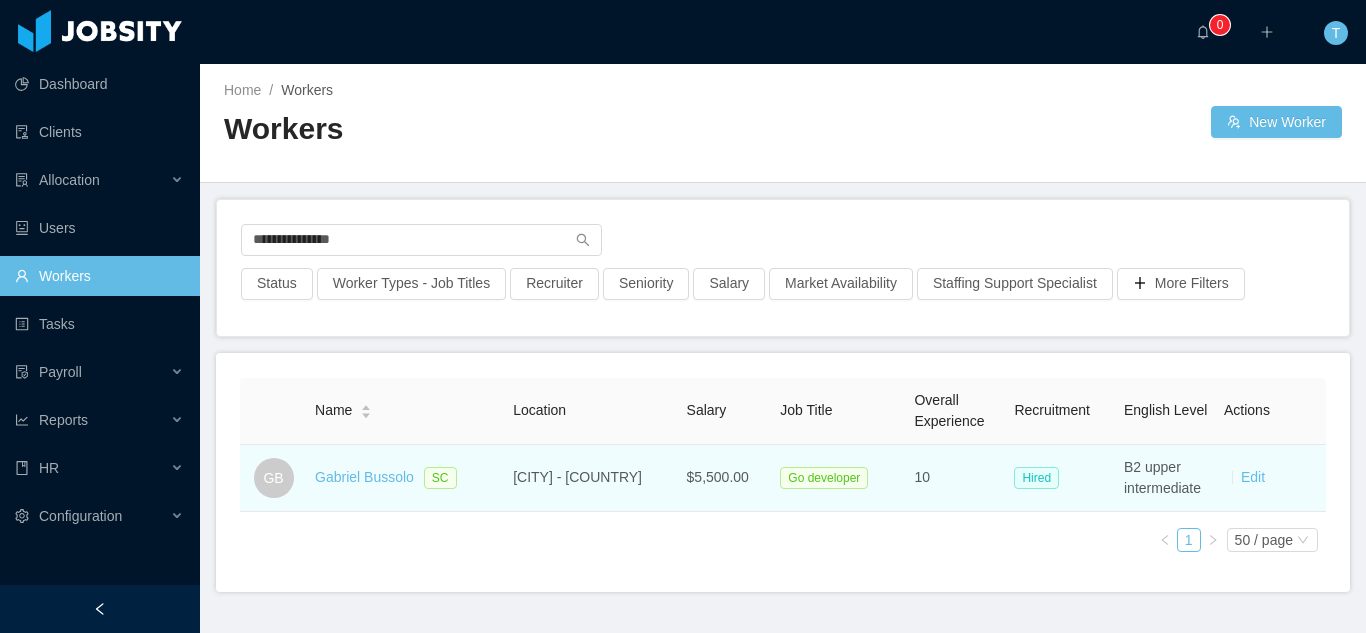 click on "Gabriel Bussolo" at bounding box center [364, 478] 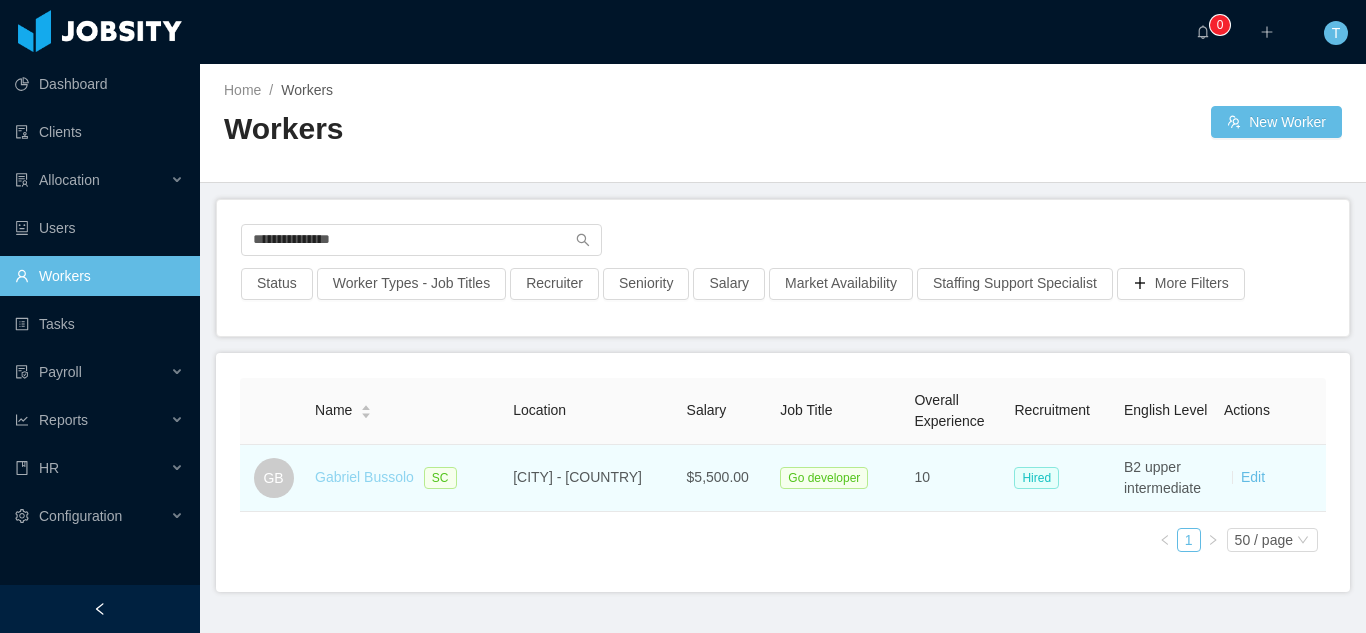 drag, startPoint x: 385, startPoint y: 487, endPoint x: 366, endPoint y: 477, distance: 21.470911 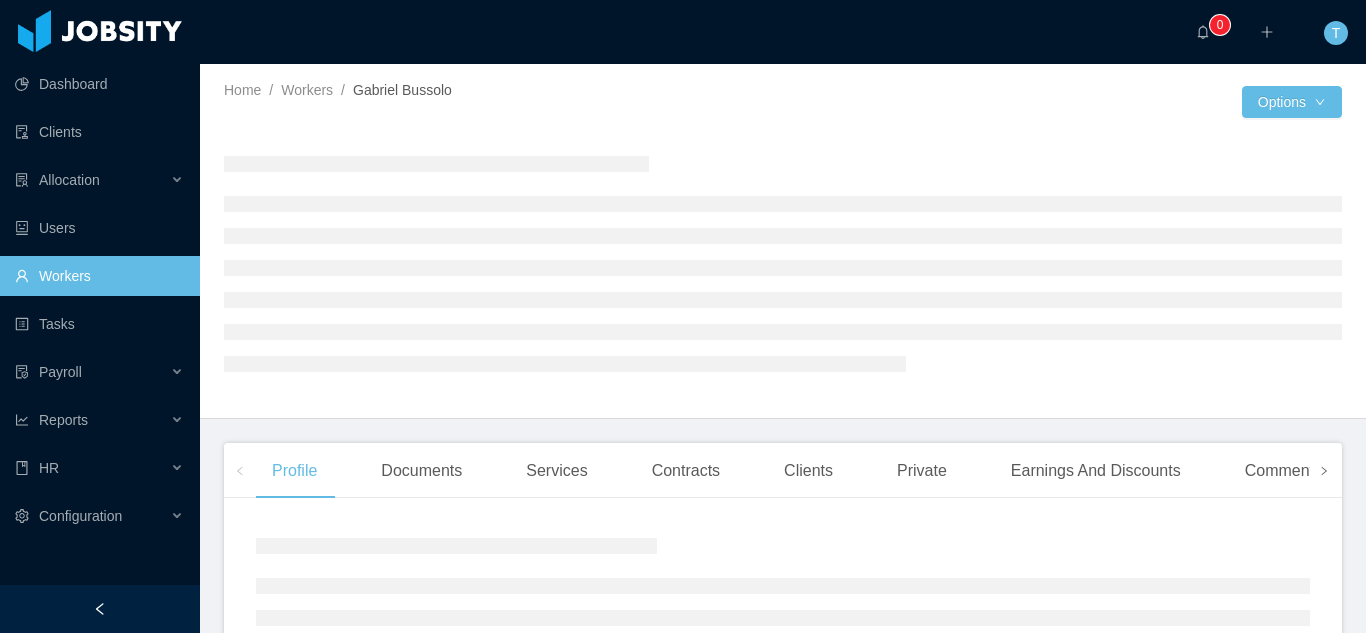 click at bounding box center (1324, 470) 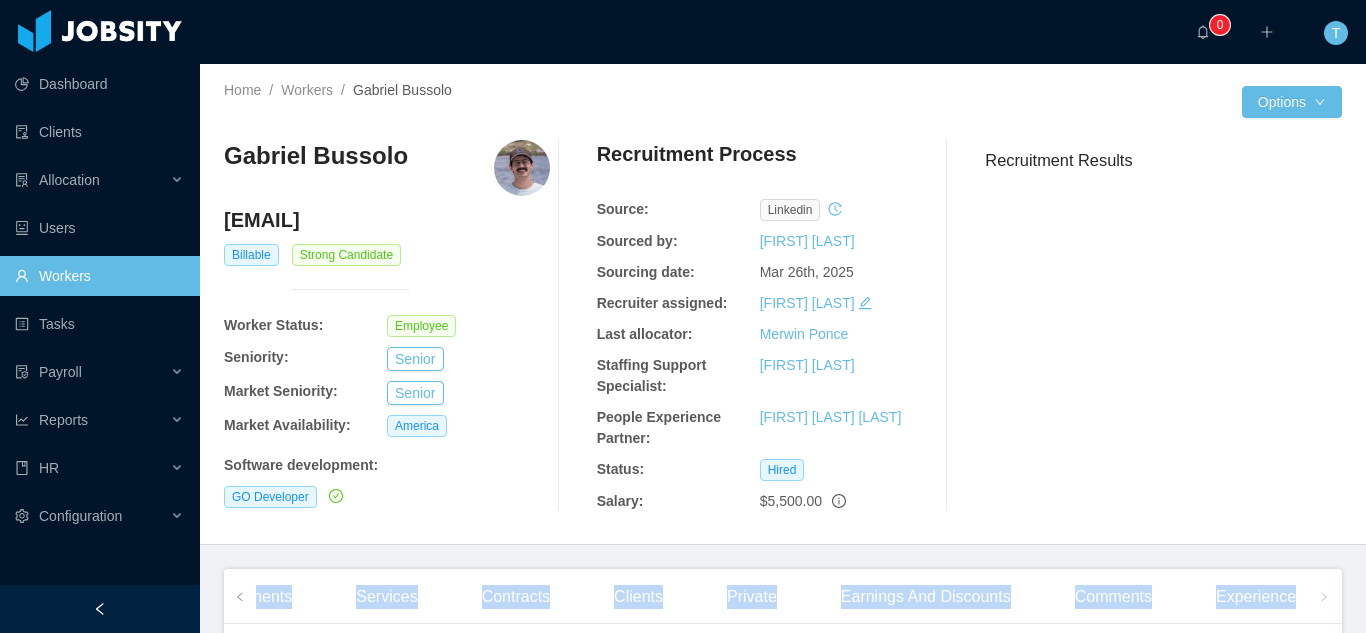 drag, startPoint x: 1349, startPoint y: 214, endPoint x: 1365, endPoint y: 300, distance: 87.47571 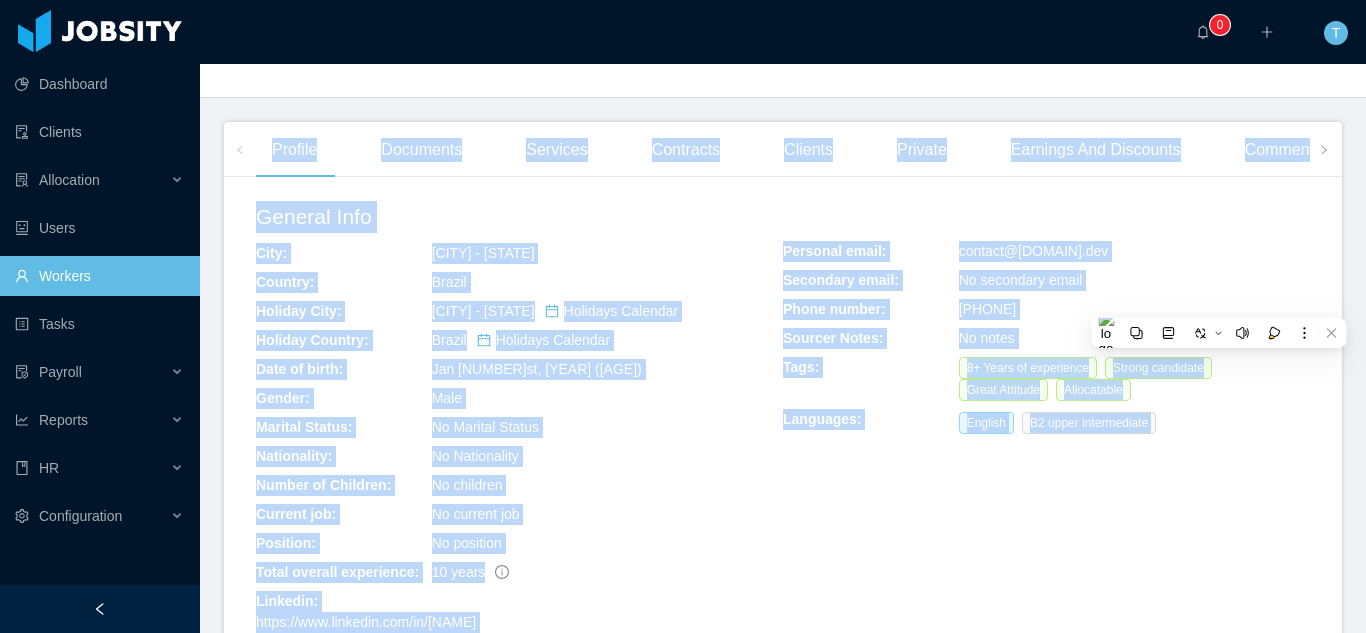 scroll, scrollTop: 420, scrollLeft: 0, axis: vertical 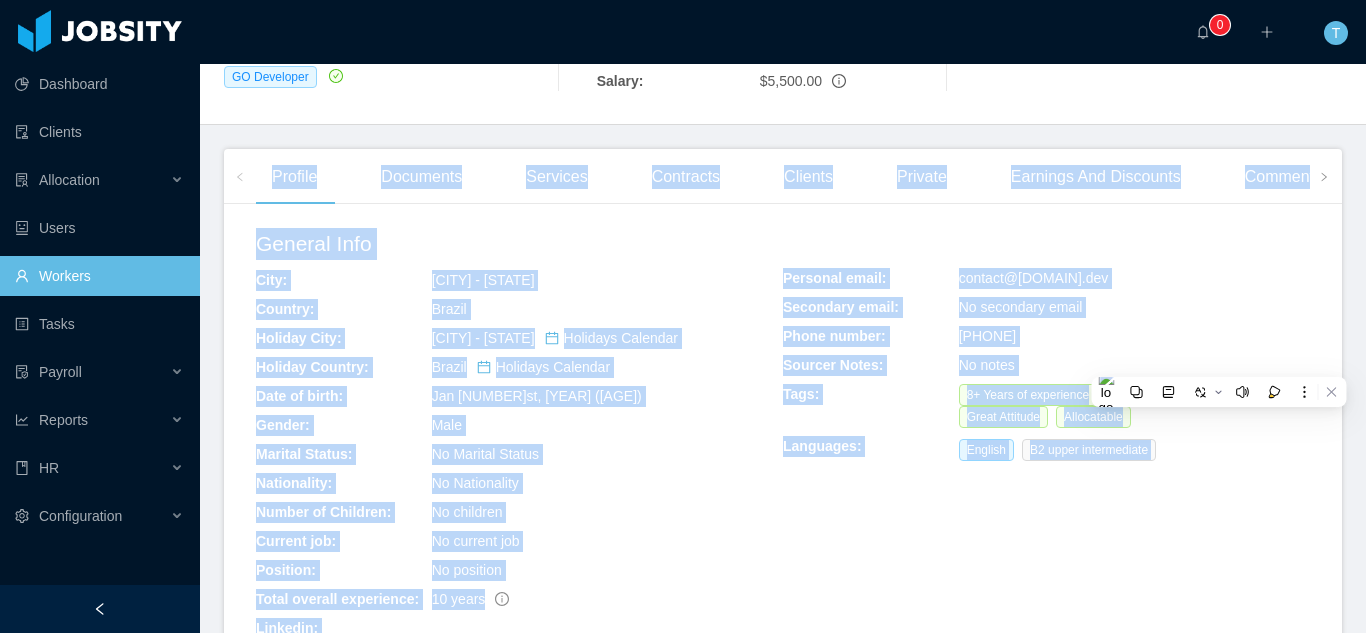 click on "Comments" at bounding box center (1283, 177) 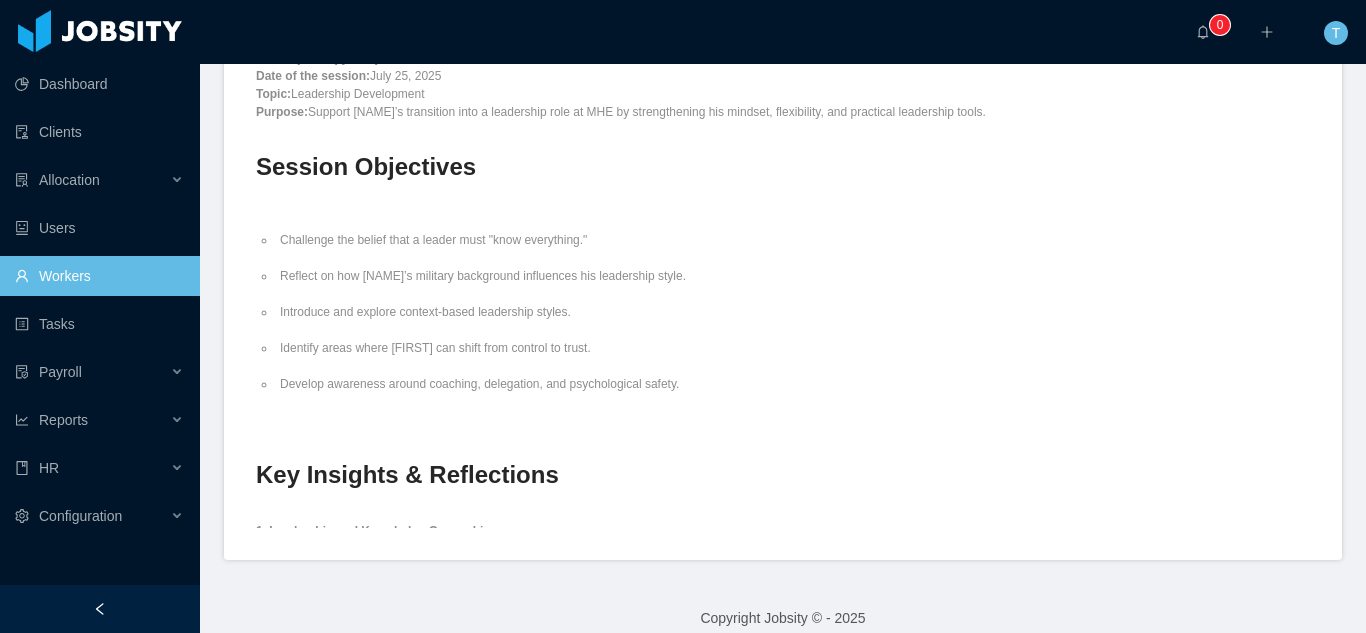 scroll, scrollTop: 788, scrollLeft: 0, axis: vertical 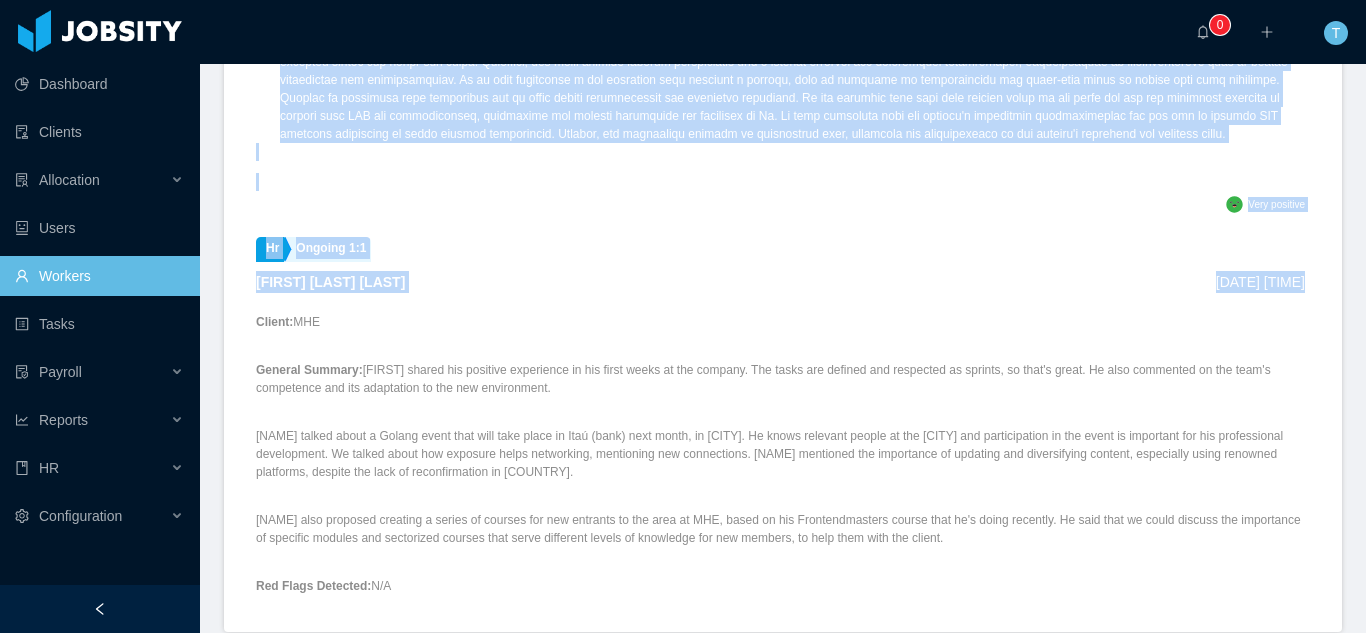 drag, startPoint x: 799, startPoint y: 244, endPoint x: 286, endPoint y: 324, distance: 519.2003 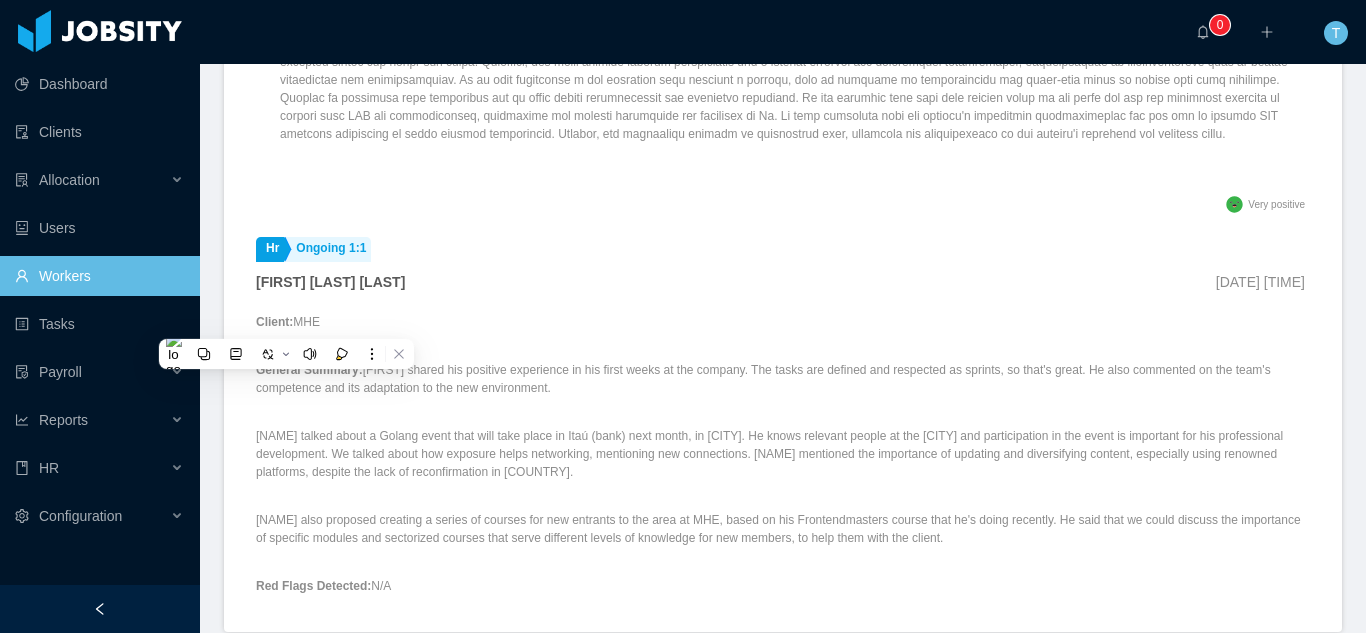 click on "Client: MHE General Summary: [NAME] shared his positive experience in his first weeks at the company. The tasks are defined and respected as sprints, so that's great. He also commented on the team's competence and its adaptation to the new environment. [NAME] talked about a Golang event that will take place in Itaú (bank) next month, in [CITY]. He knows relevant people at the [CITY] and participation in the event is important for his professional development. We talked about how exposure helps networking, mentioning new connections. [NAME] mentioned the importance of updating and diversifying content, especially using renowned platforms, despite the lack of reconfirmation in [COUNTRY]. Red Flags Detected: N/A Any other Relevant Comments: N/A" at bounding box center (783, 491) 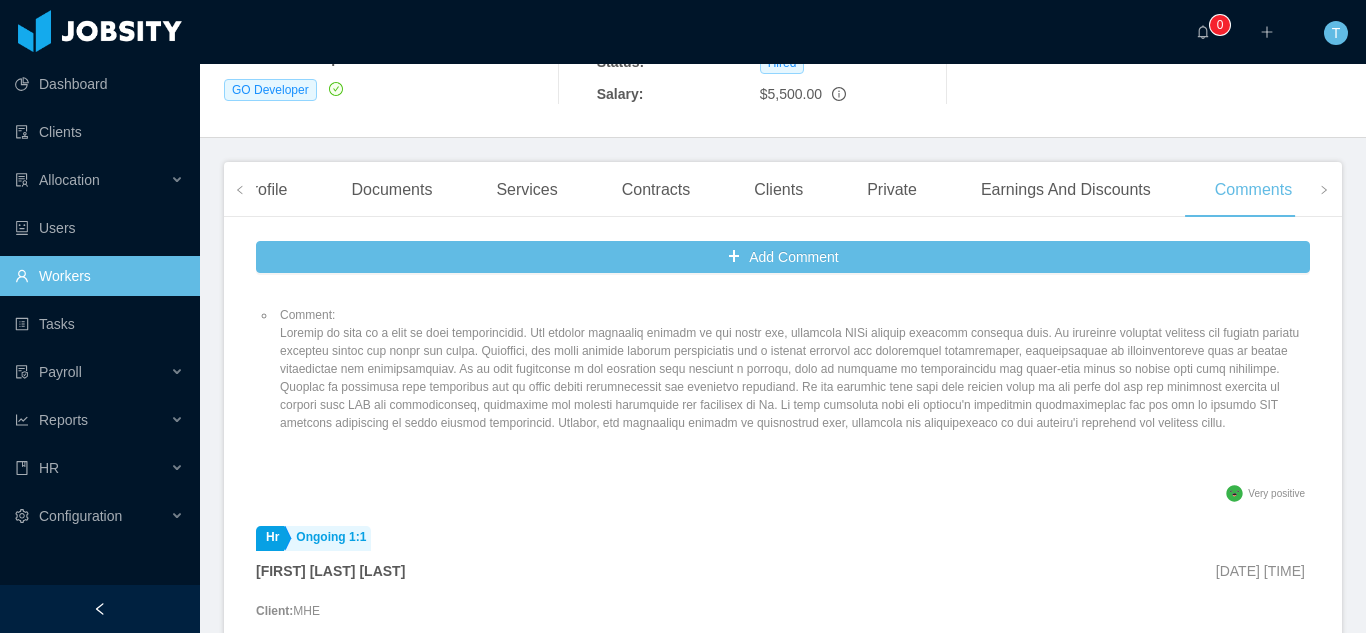 scroll, scrollTop: 386, scrollLeft: 0, axis: vertical 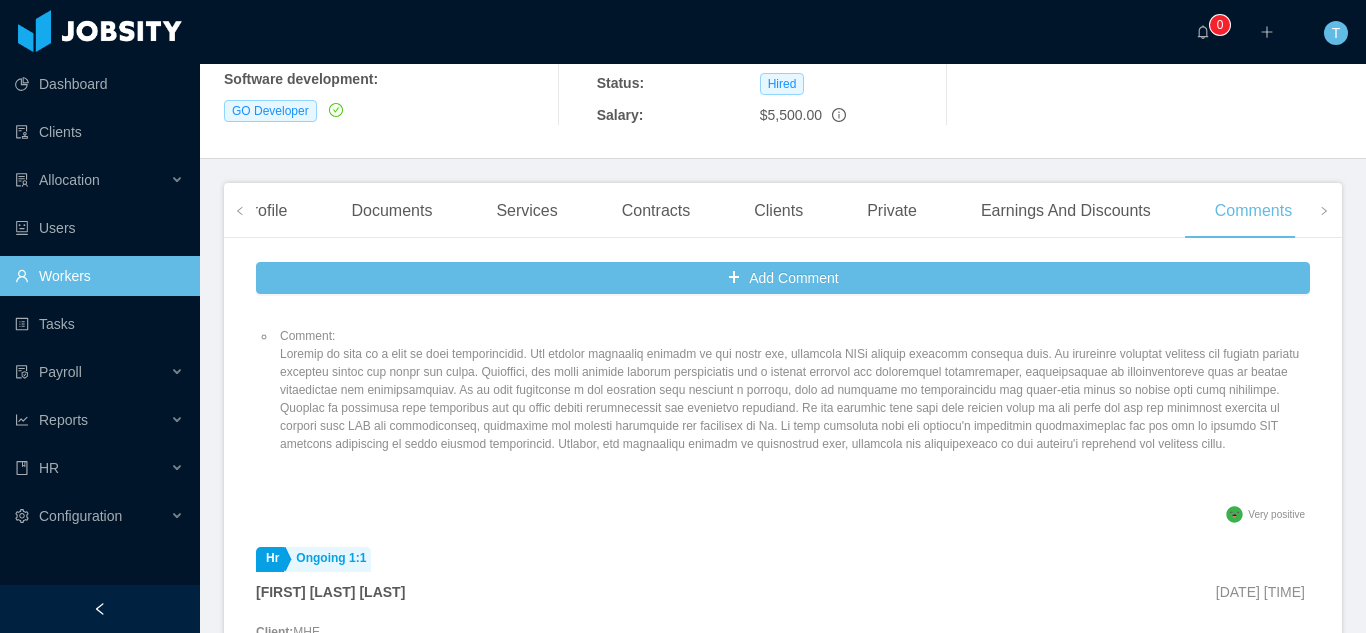 click on "Hr Training [FIRST] [LAST] Jul 28th, 2025 9:21 AM Coaching Session Report Participant: [FIRST] [LAST] Coach: [FIRST] [LAST] Date of the session: July 25, 2025 Topic: Leadership Development Purpose: Support [FIRST]’s transition into a leadership role at MHE by strengthening his mindset, flexibility, and practical leadership tools. Session Objectives Challenge the belief that a leader must "know everything." Reflect on how [FIRST]’s military background influences his leadership style. Introduce and explore context-based leadership styles. Identify areas where [FIRST] can shift from control to trust. Develop awareness around coaching, delegation, and psychological safety. Key Insights & Reflections 1. Leadership and Knowledge Ownership [FIRST] acknowledged that, while he values understanding the context of his team’s work, he doesn’t expect to know everything in depth. 2. Strengths from His Army Background 3. From Control to Coaching 4. Adaptive Leadership Styles Next Steps" at bounding box center (783, 598) 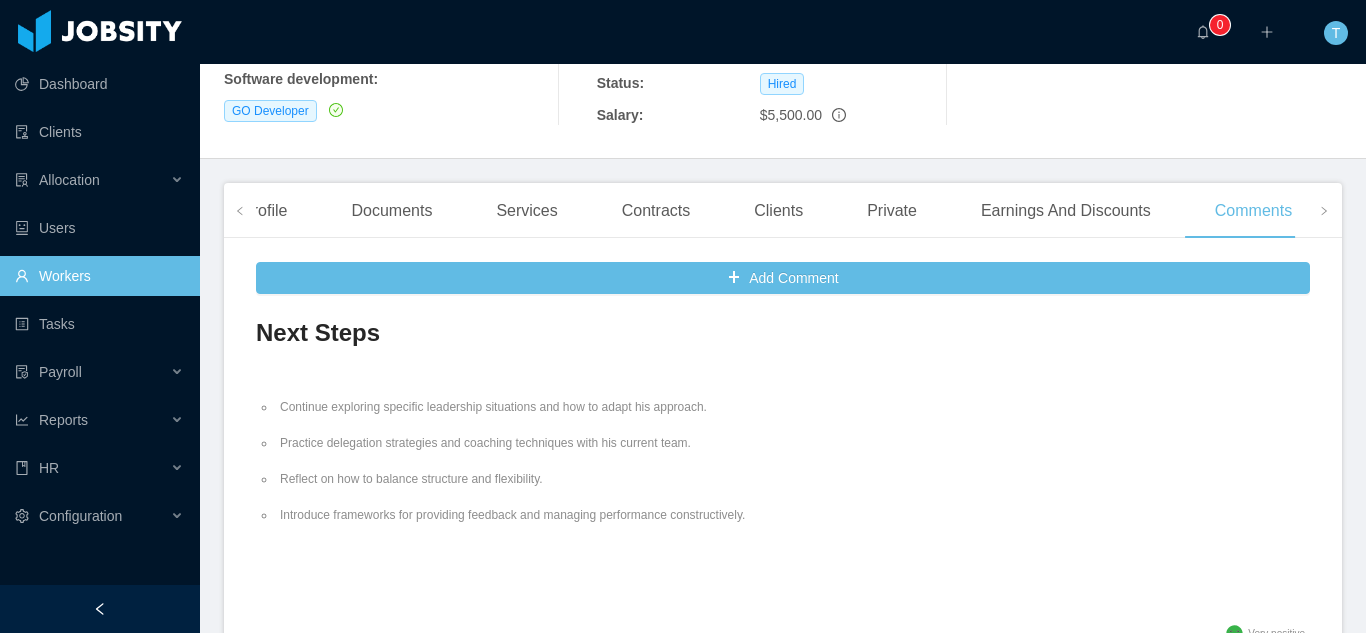 scroll, scrollTop: 2197, scrollLeft: 0, axis: vertical 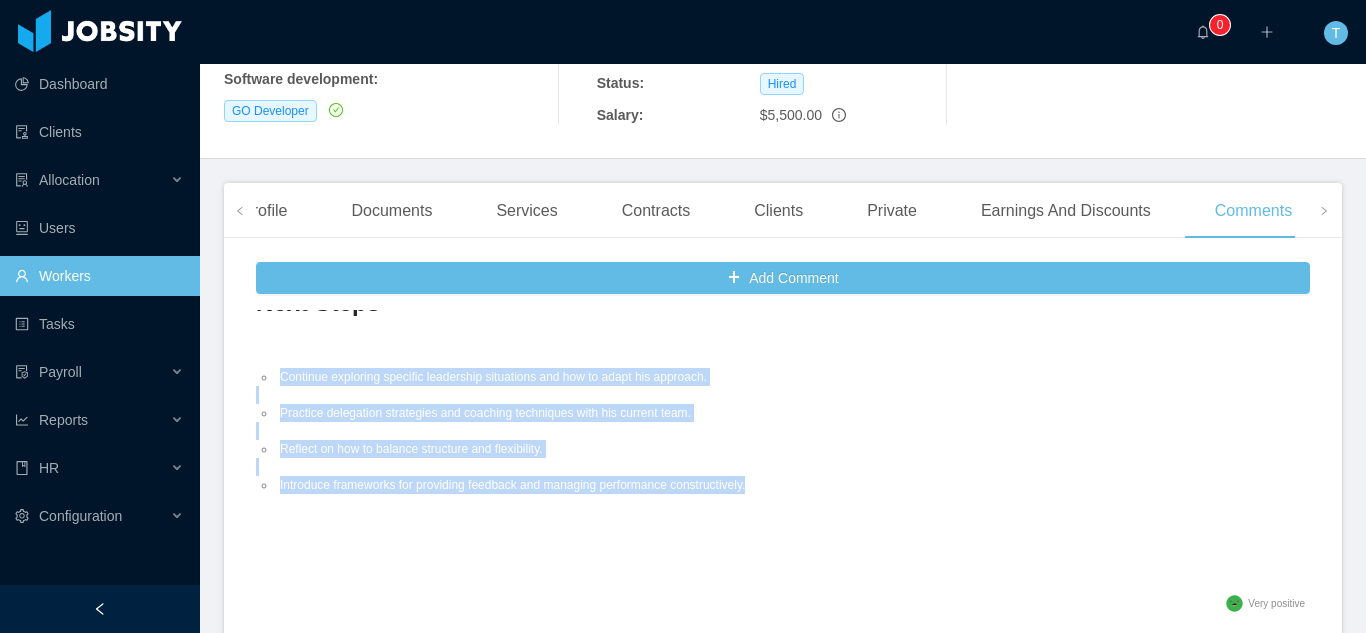drag, startPoint x: 783, startPoint y: 481, endPoint x: 273, endPoint y: 376, distance: 520.69666 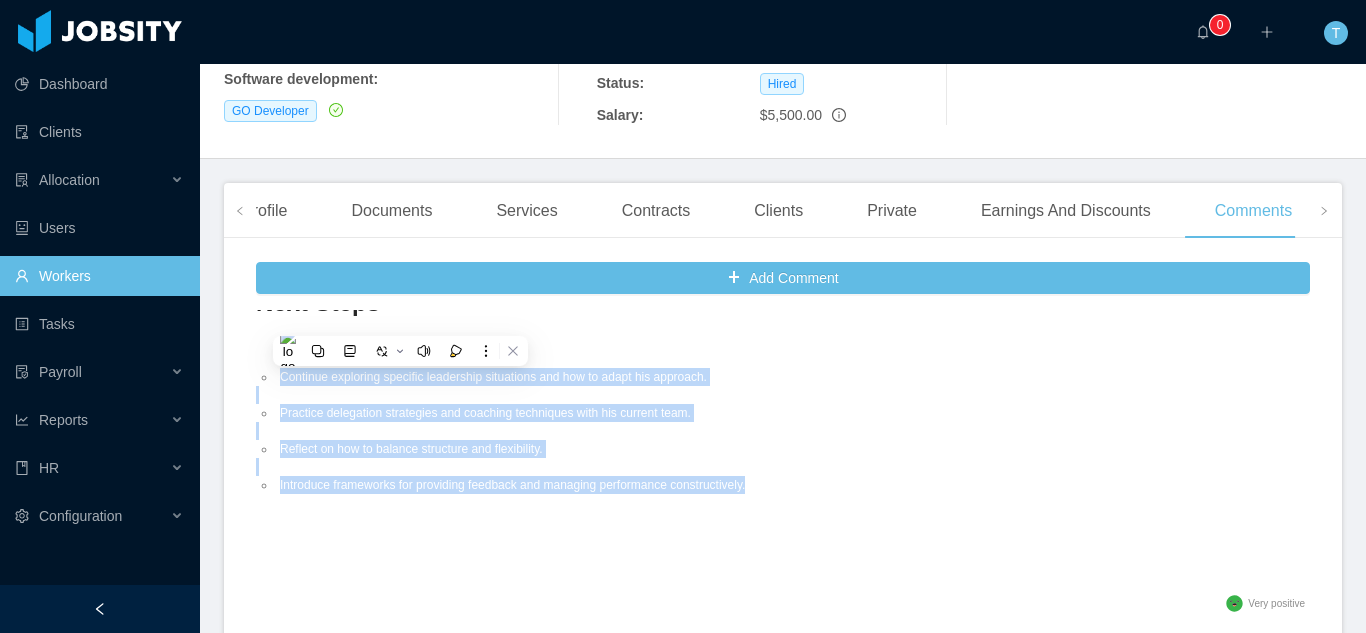 copy on "Continue exploring specific leadership situations and how to adapt his approach. Practice delegation strategies and coaching techniques with his current team. Reflect on how to balance structure and flexibility. Introduce frameworks for providing feedback and managing performance constructively." 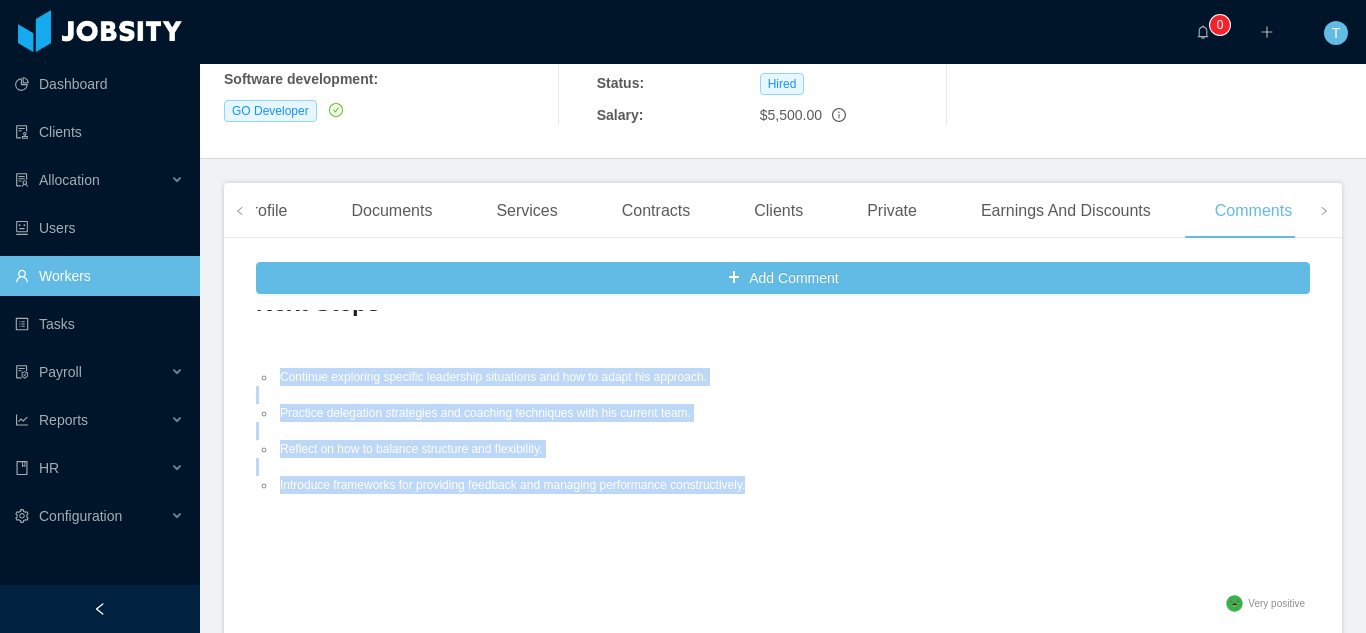 drag, startPoint x: 781, startPoint y: 478, endPoint x: 278, endPoint y: 379, distance: 512.64996 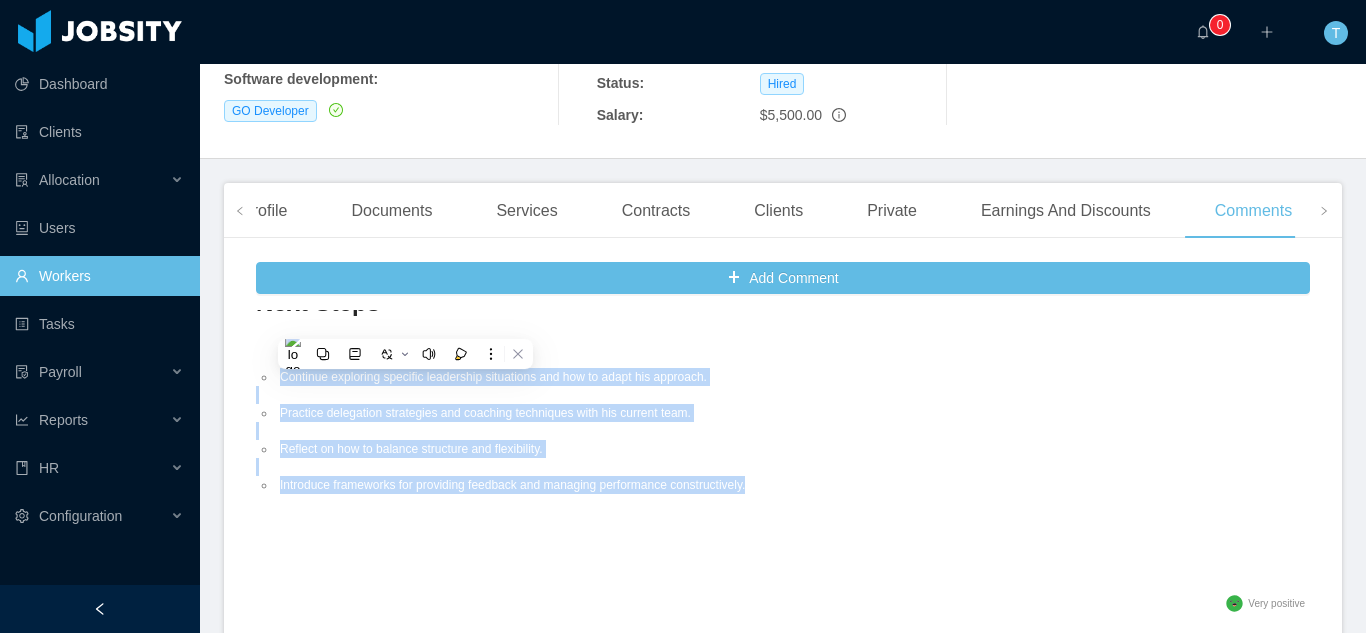 copy on "Continue exploring specific leadership situations and how to adapt his approach. Practice delegation strategies and coaching techniques with his current team. Reflect on how to balance structure and flexibility. Introduce frameworks for providing feedback and managing performance constructively." 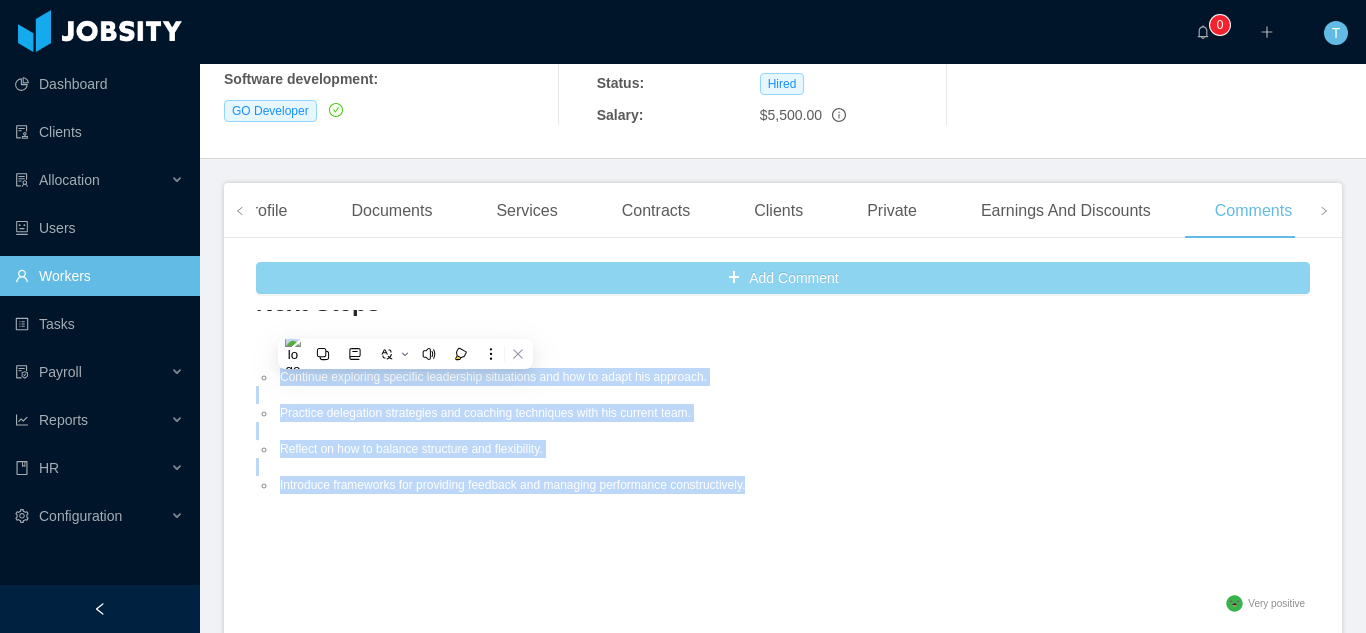 click on "Add Comment" at bounding box center (783, 278) 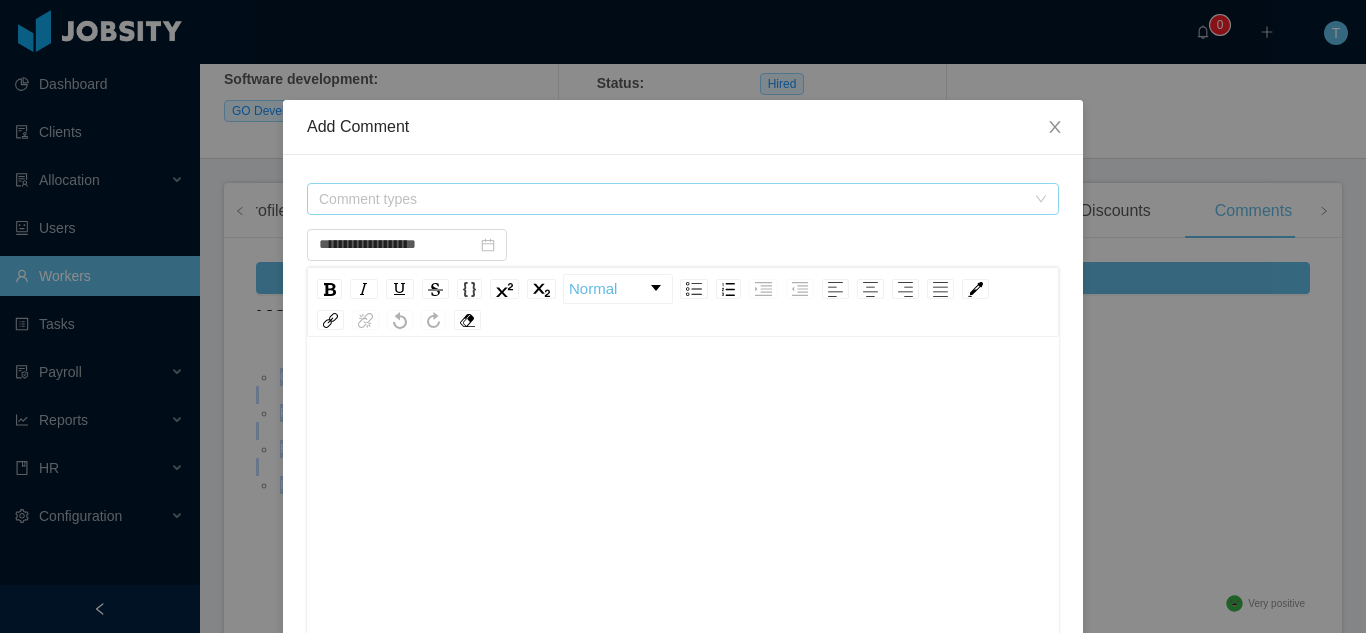 click on "Comment types" at bounding box center (672, 199) 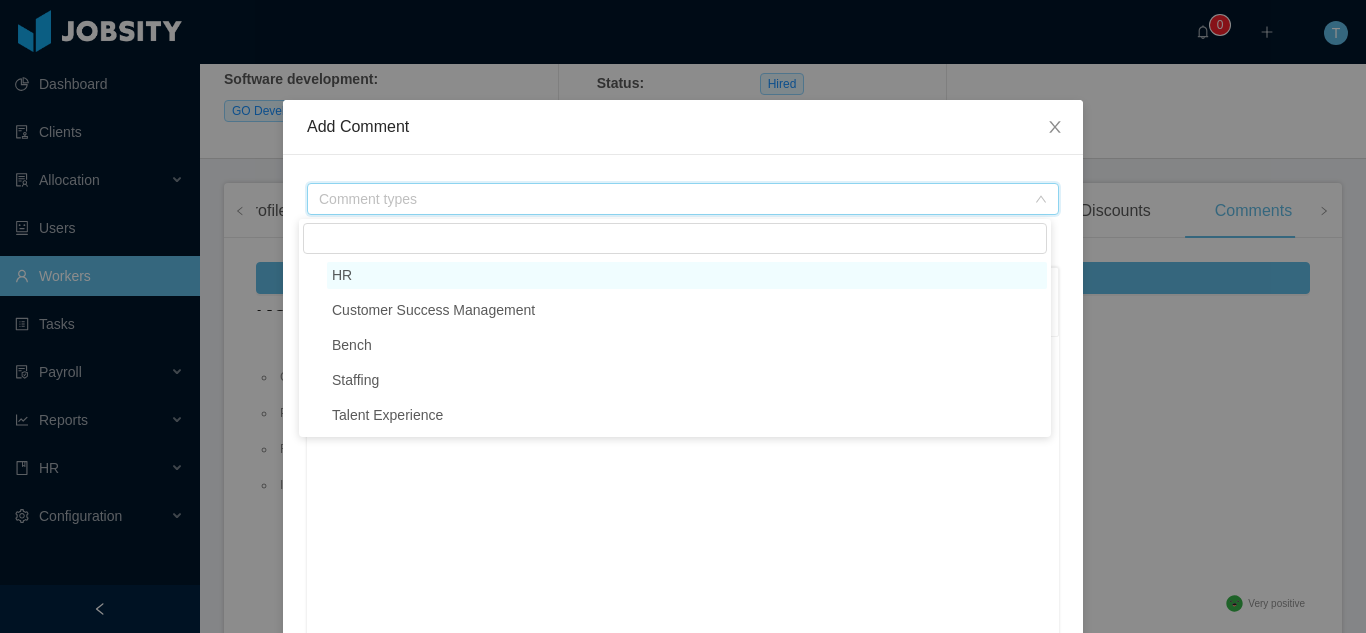 click on "HR" at bounding box center (687, 275) 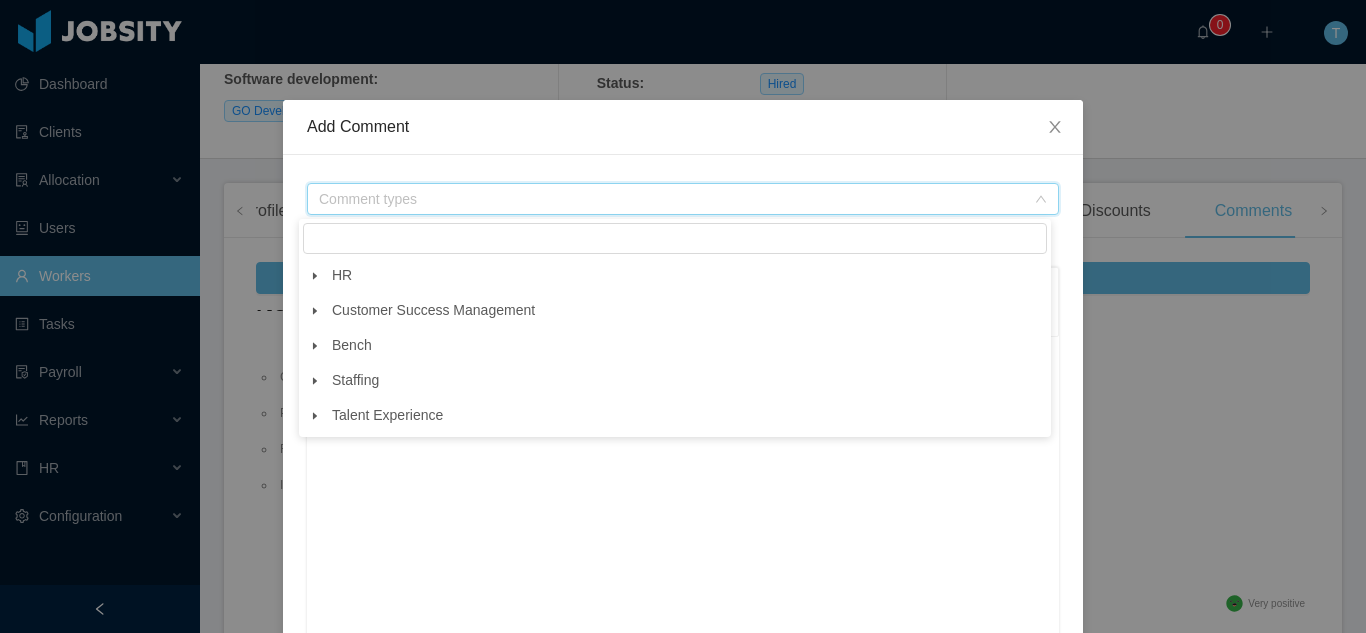 click 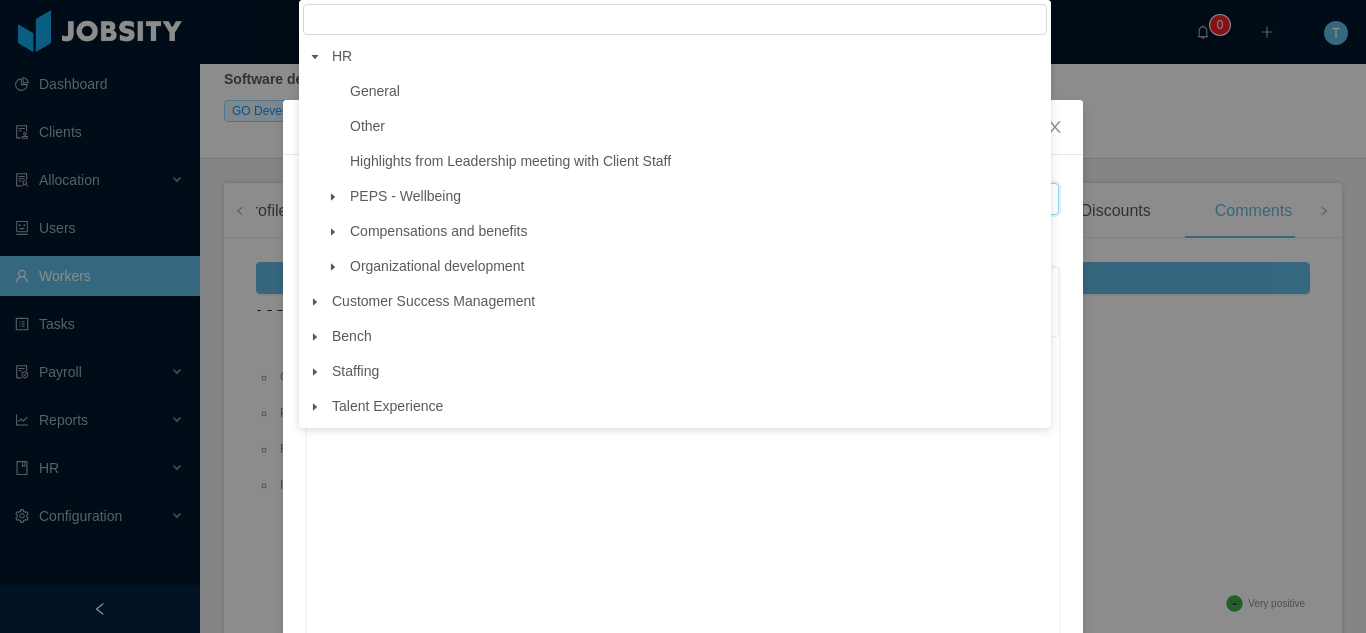 click at bounding box center (333, 267) 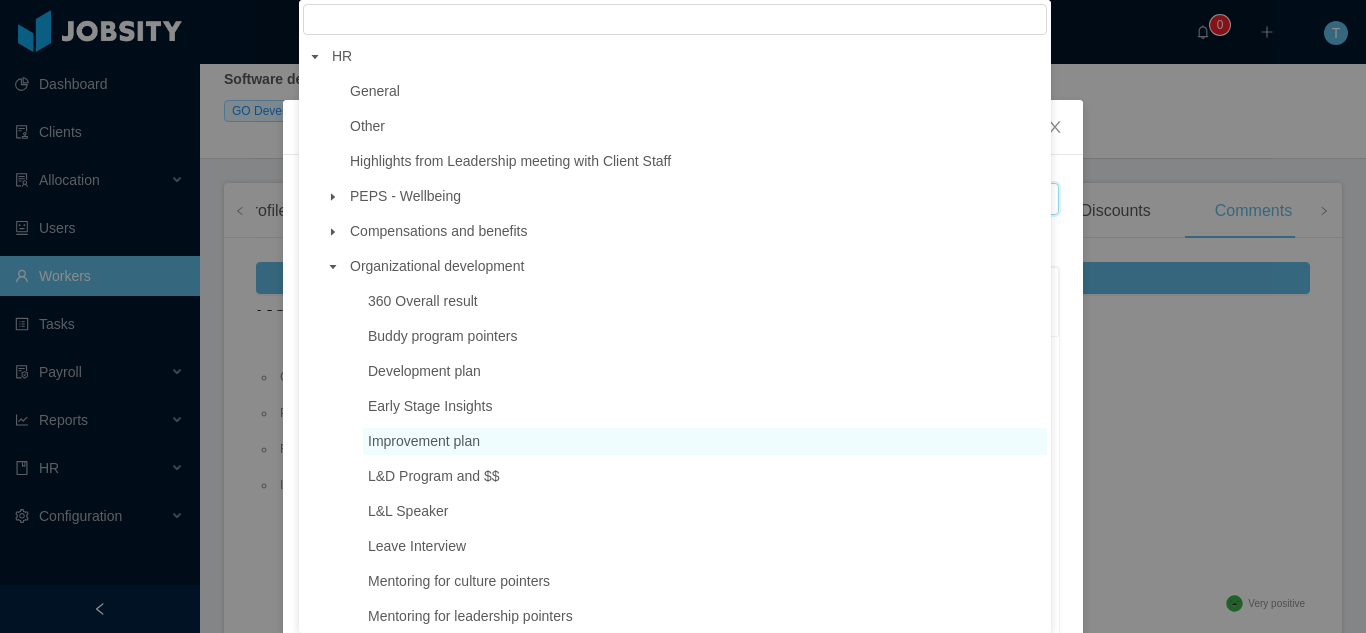 click on "Improvement plan" at bounding box center (424, 441) 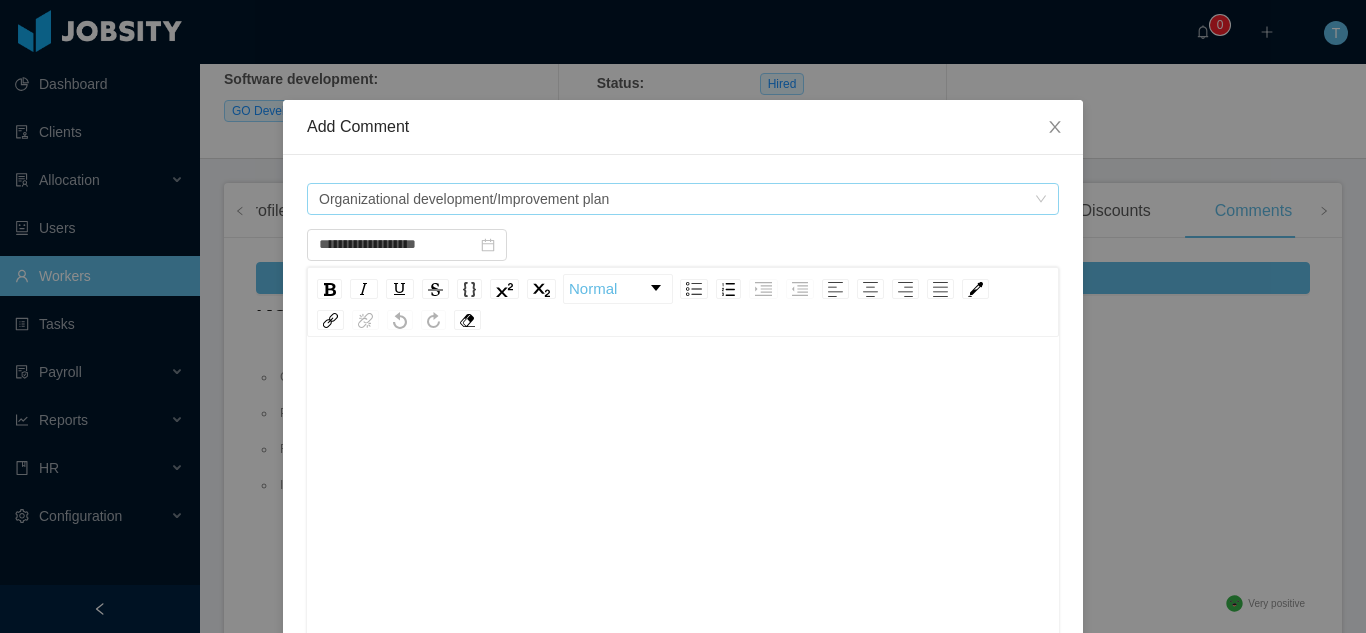 click on "Organizational development/Improvement plan" at bounding box center [464, 199] 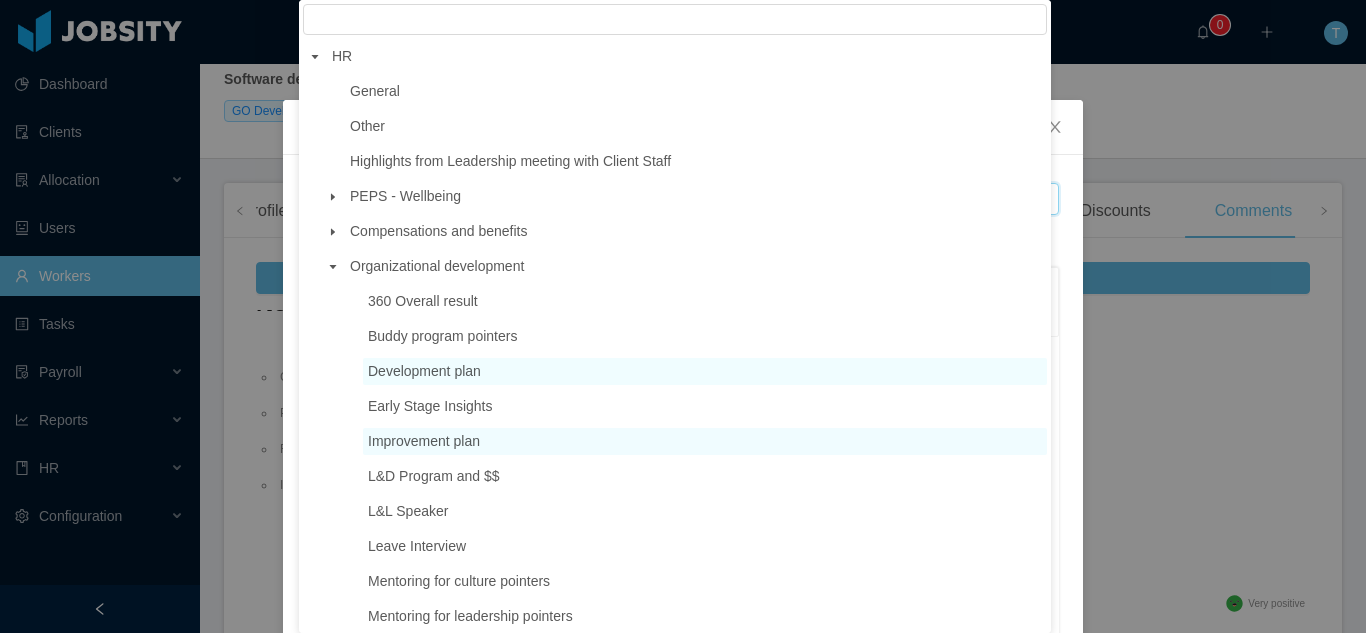 click on "Development plan" at bounding box center [424, 371] 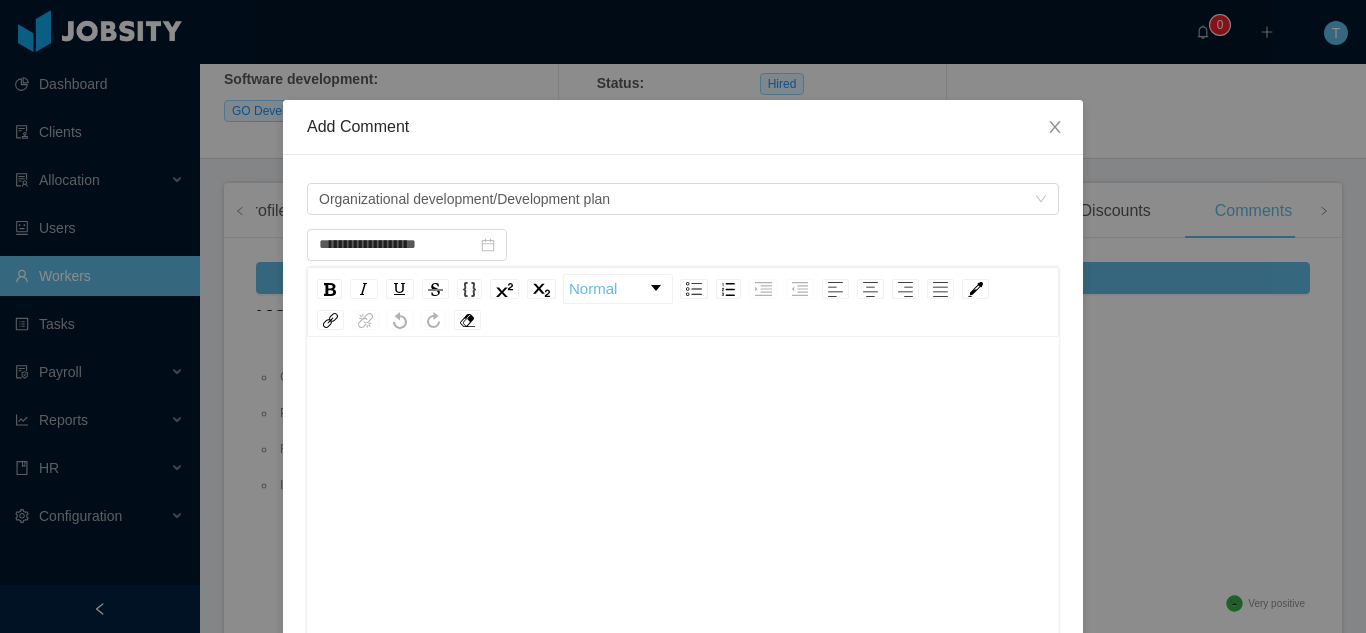 click at bounding box center [683, 391] 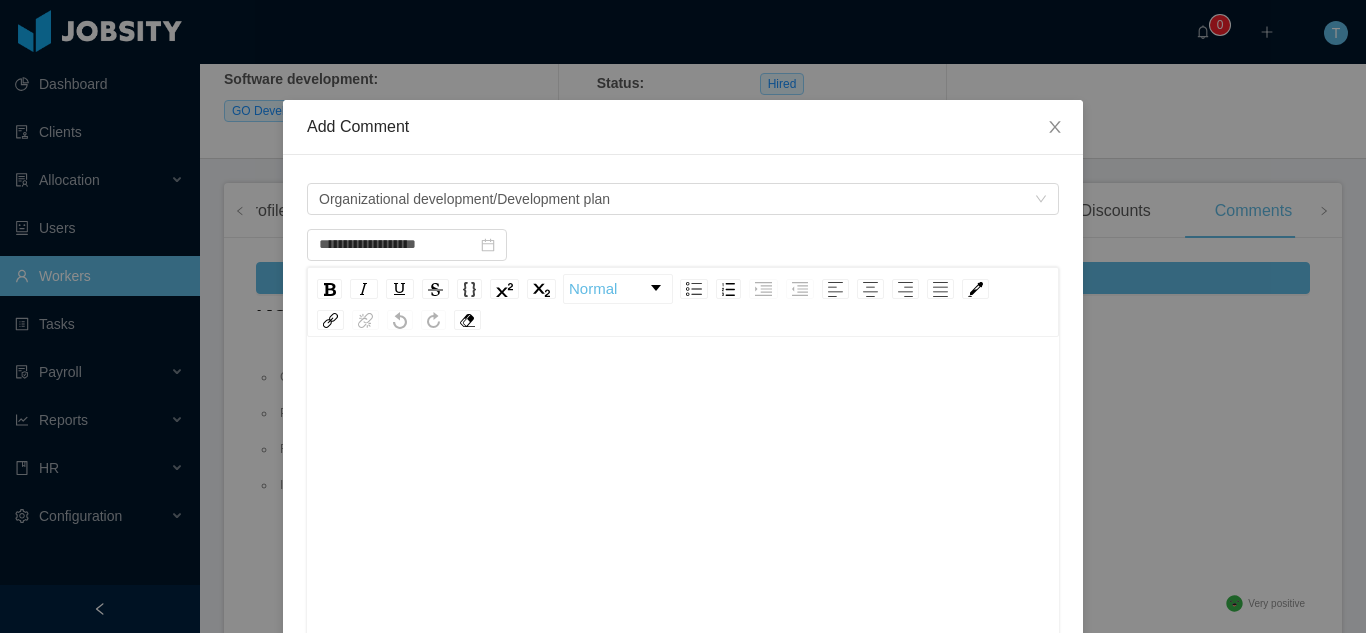 type on "**********" 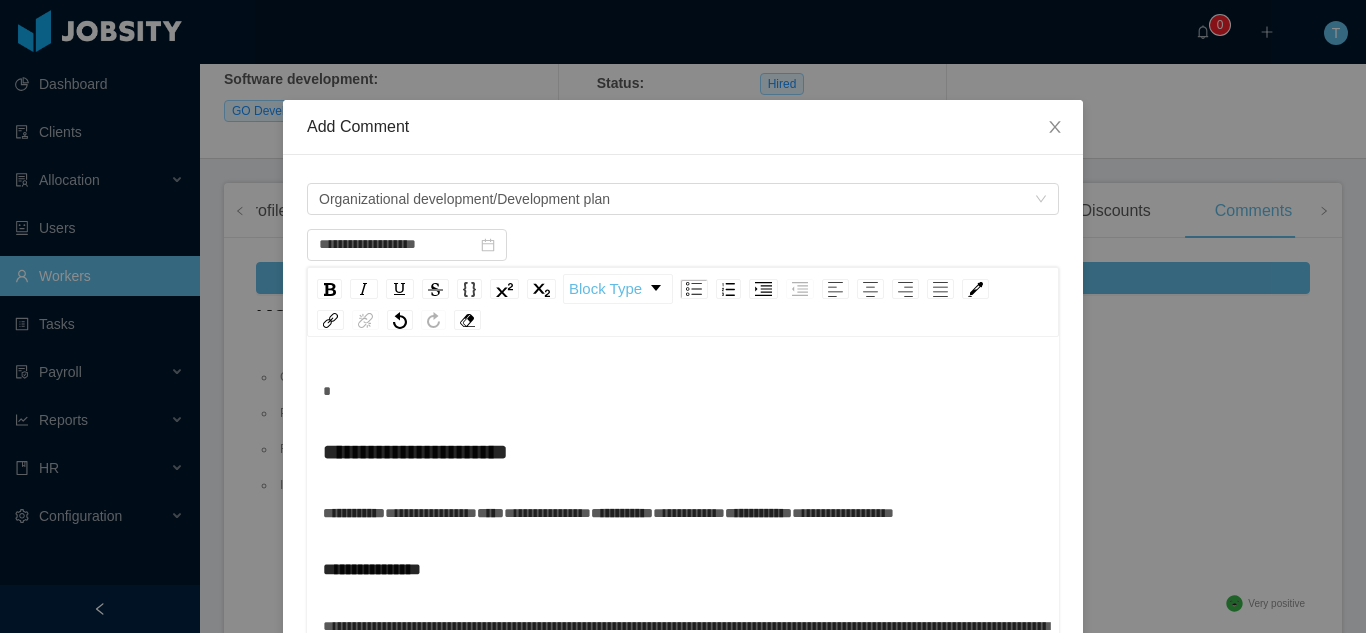 click on "**********" at bounding box center (415, 452) 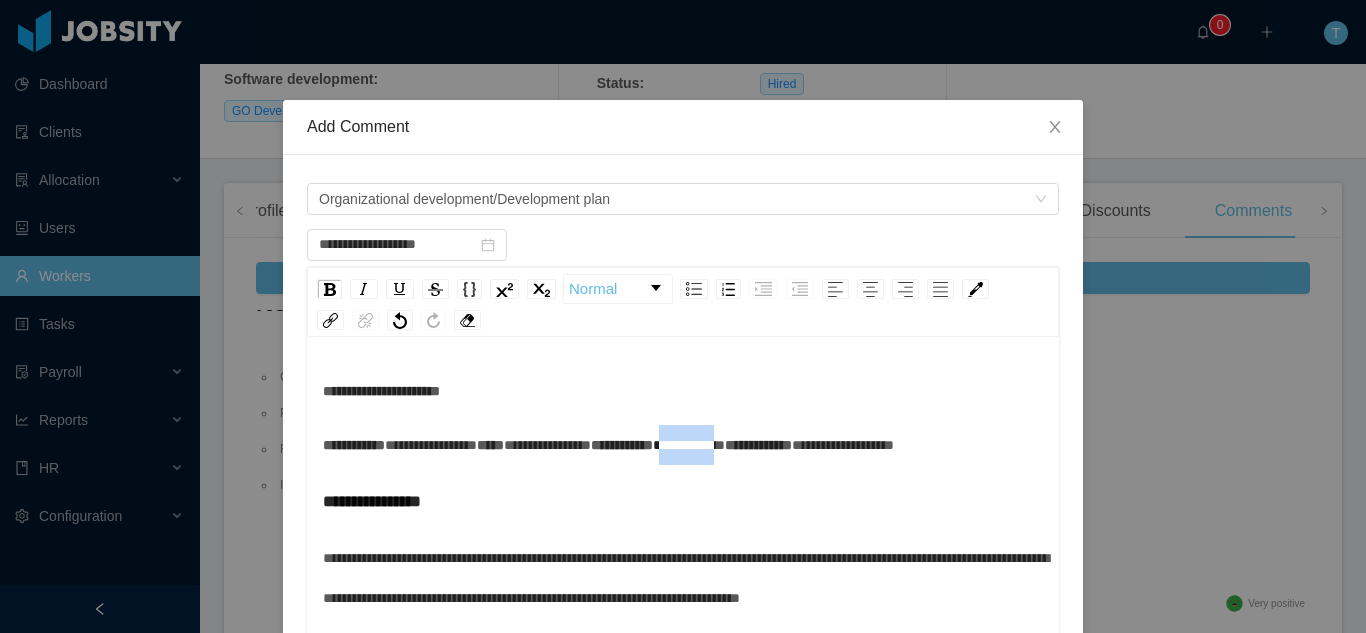 drag, startPoint x: 487, startPoint y: 528, endPoint x: 392, endPoint y: 520, distance: 95.33625 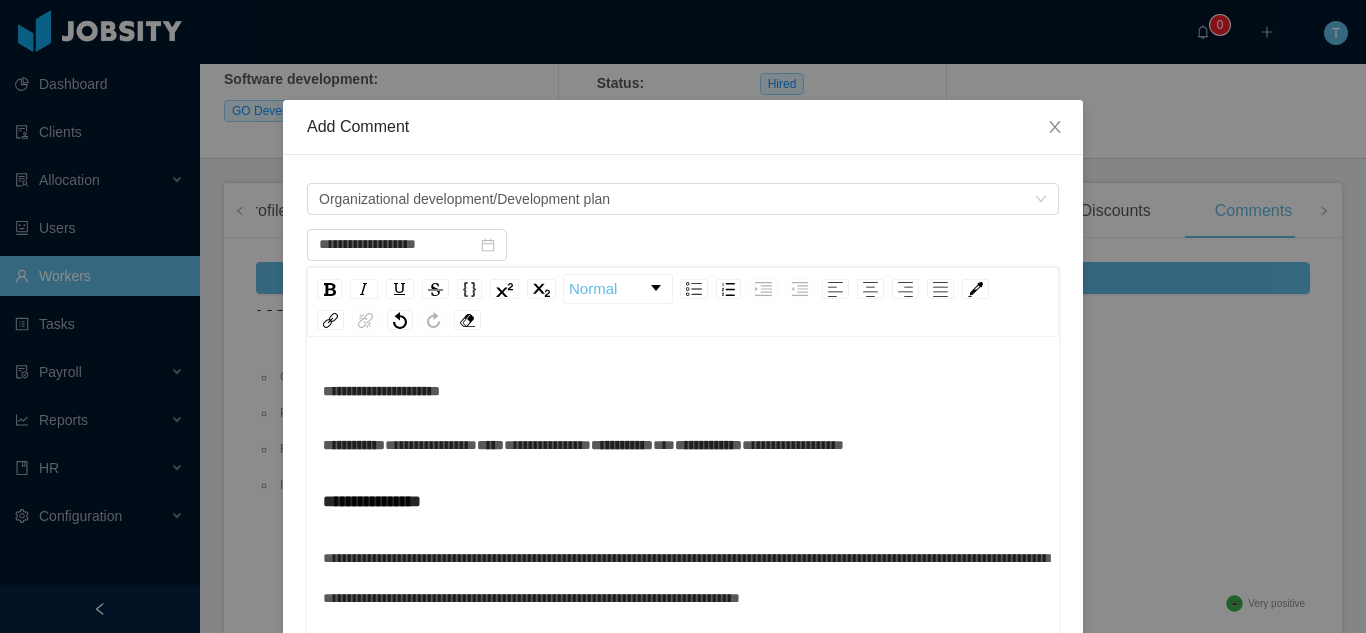 type 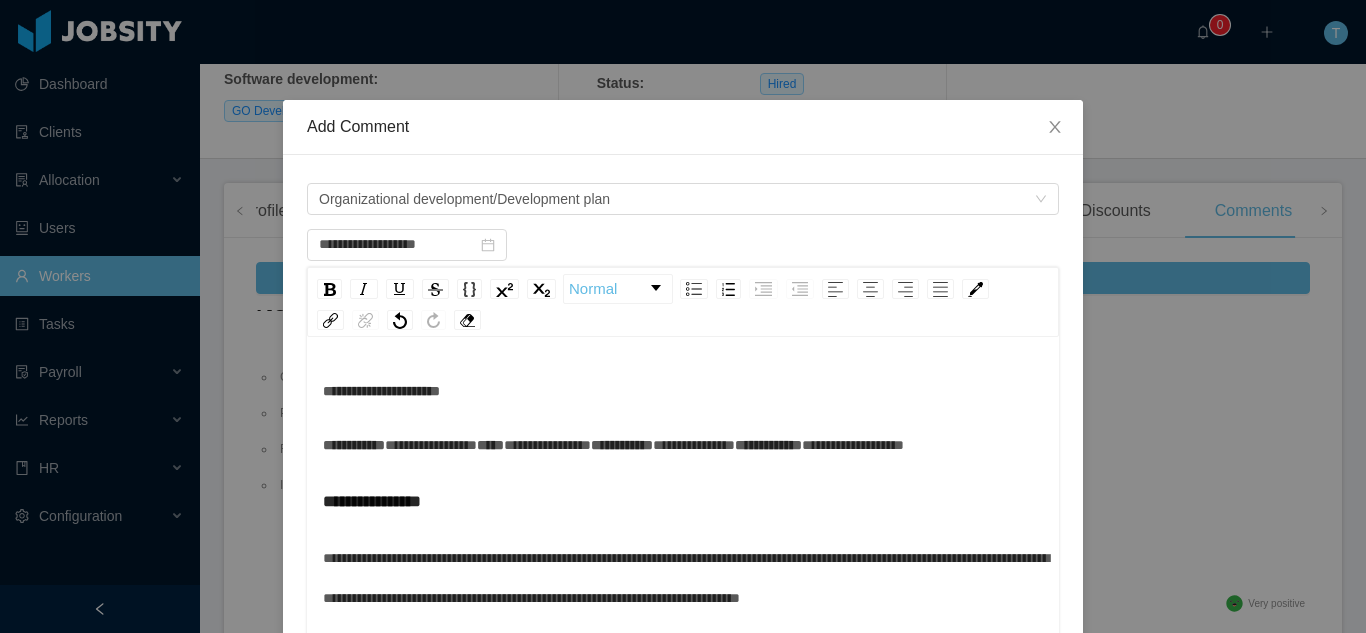 scroll, scrollTop: 54, scrollLeft: 0, axis: vertical 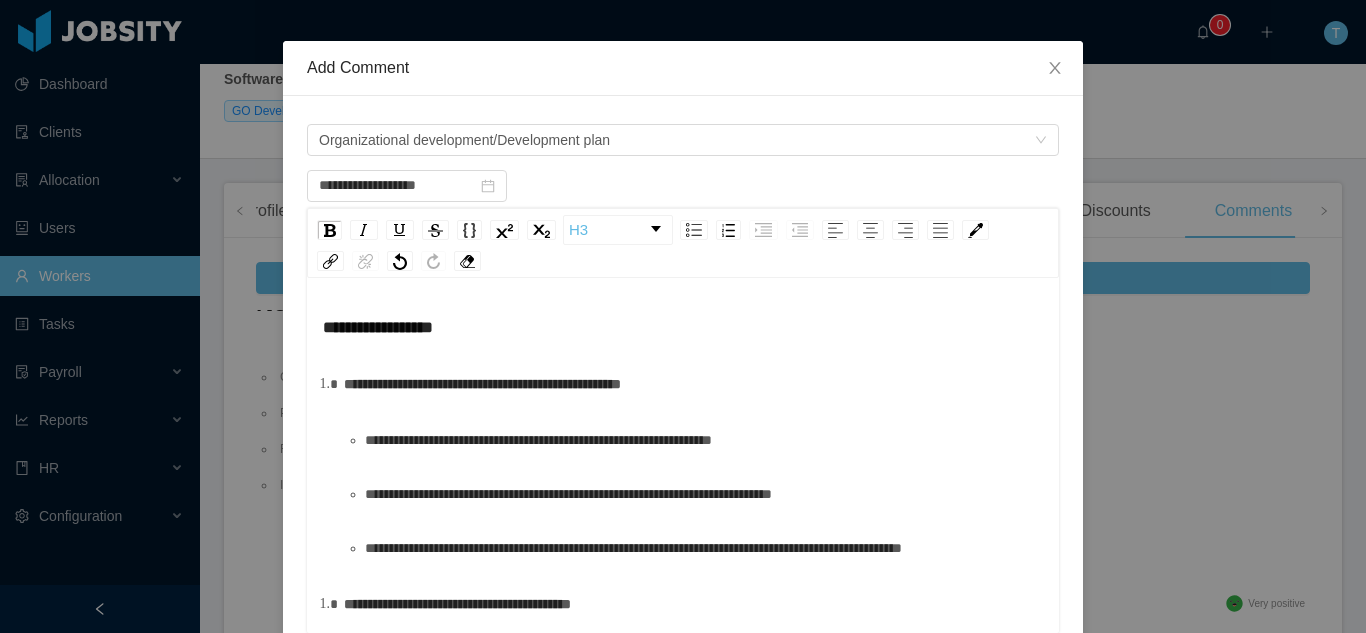 click on "**********" at bounding box center (482, 384) 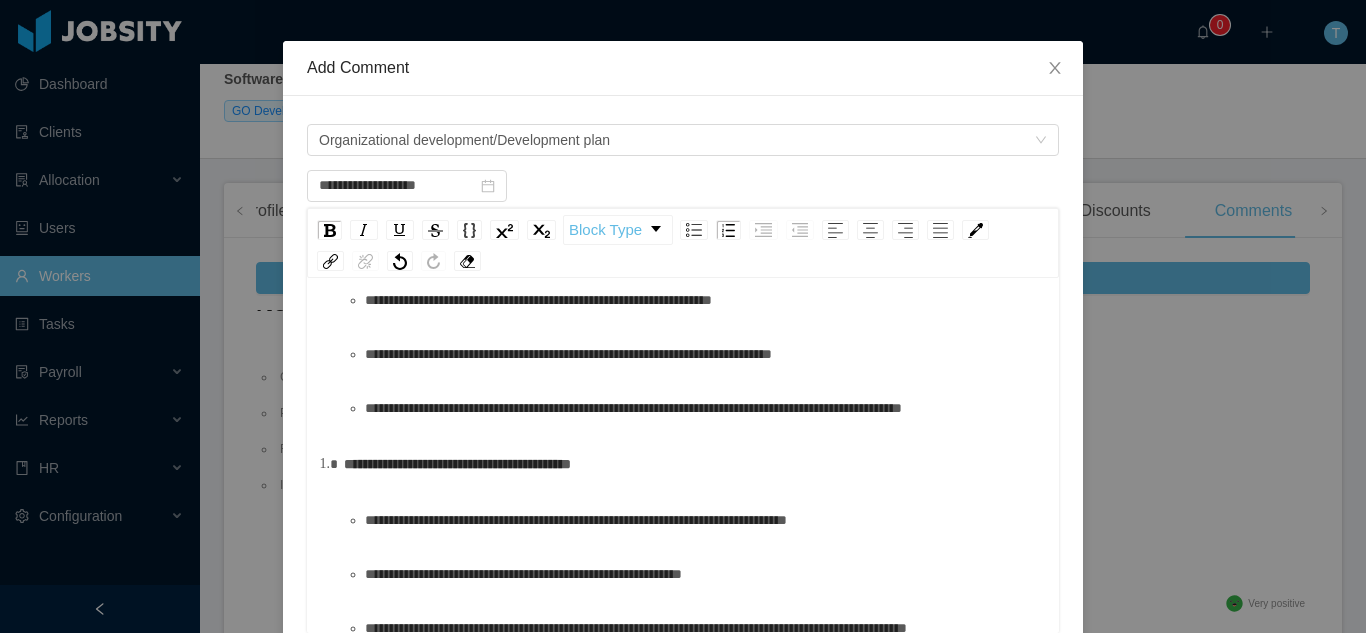 scroll, scrollTop: 464, scrollLeft: 0, axis: vertical 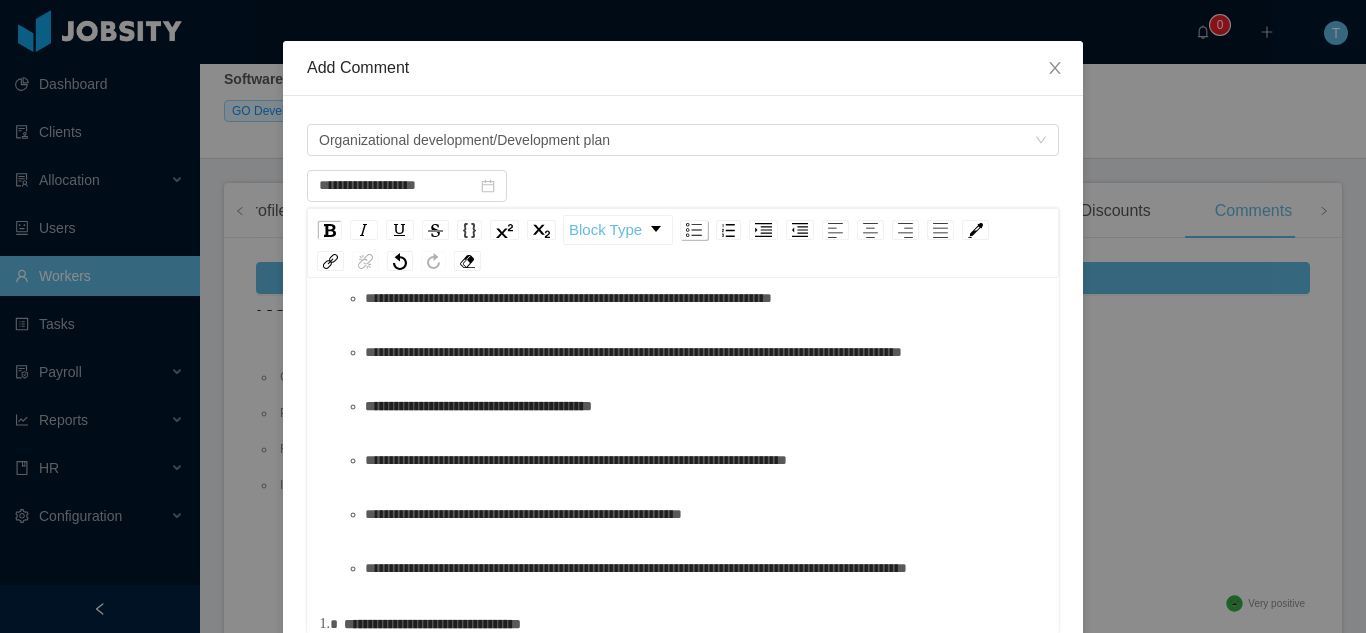 click at bounding box center (694, 230) 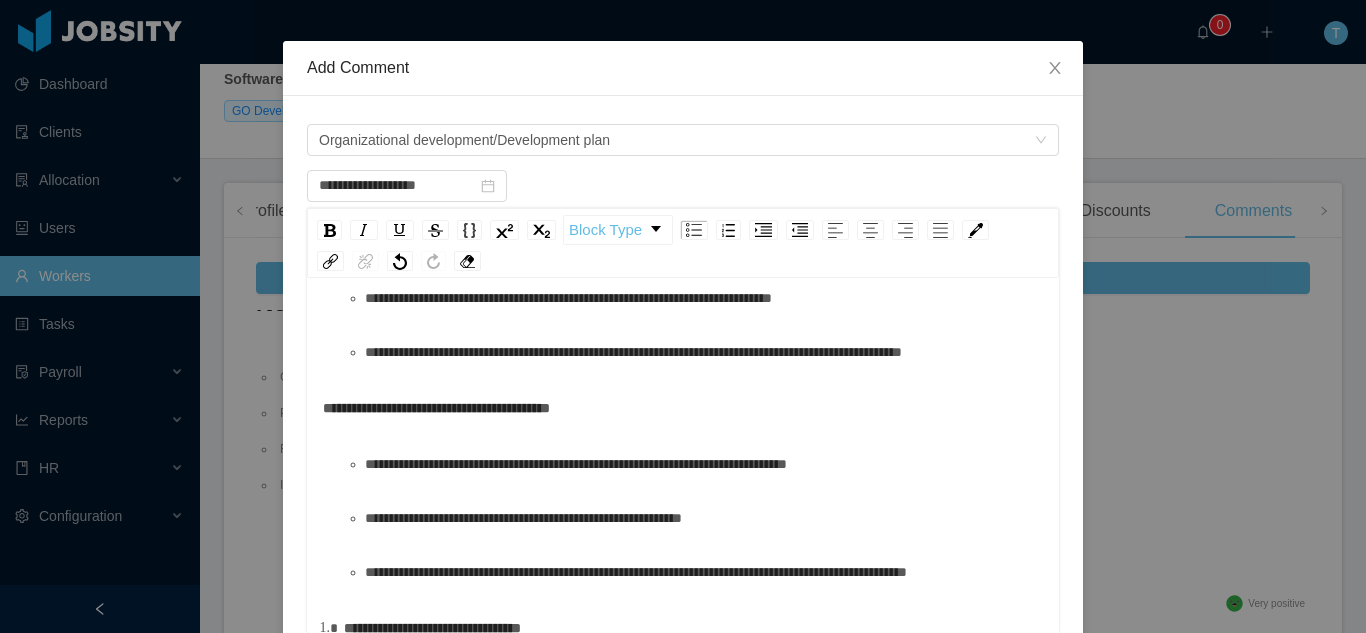 scroll, scrollTop: 804, scrollLeft: 0, axis: vertical 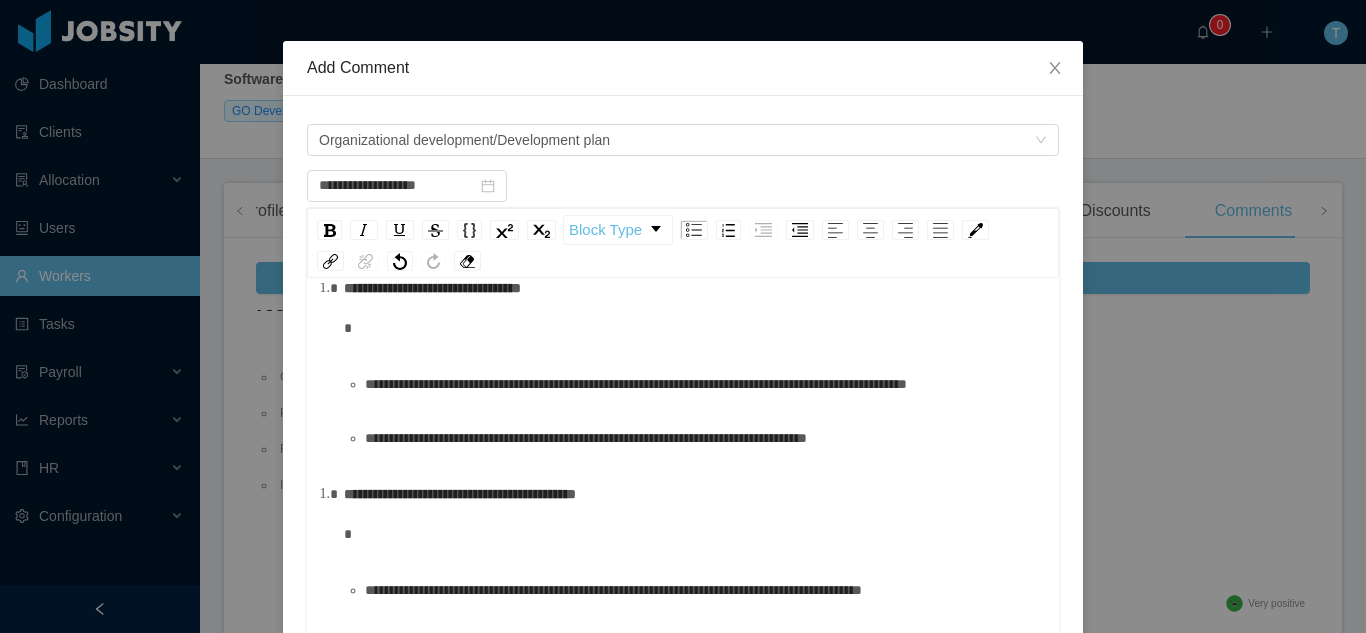 click on "**********" at bounding box center (683, 308) 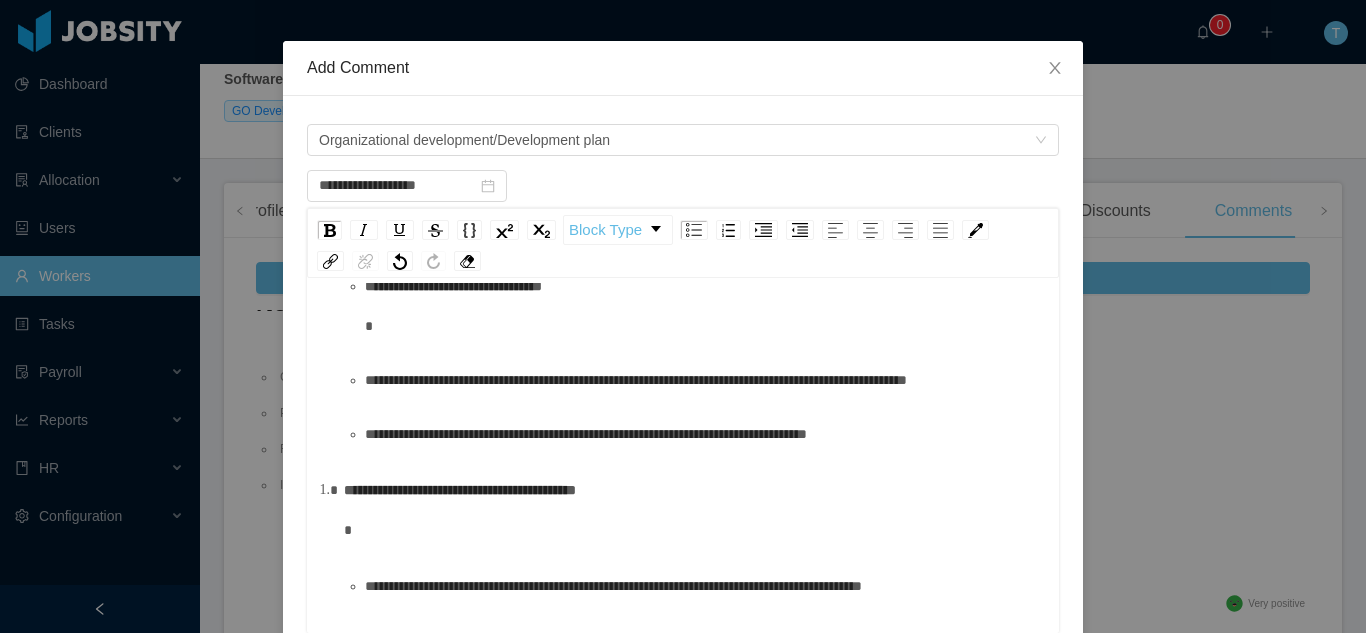 click at bounding box center (747, 230) 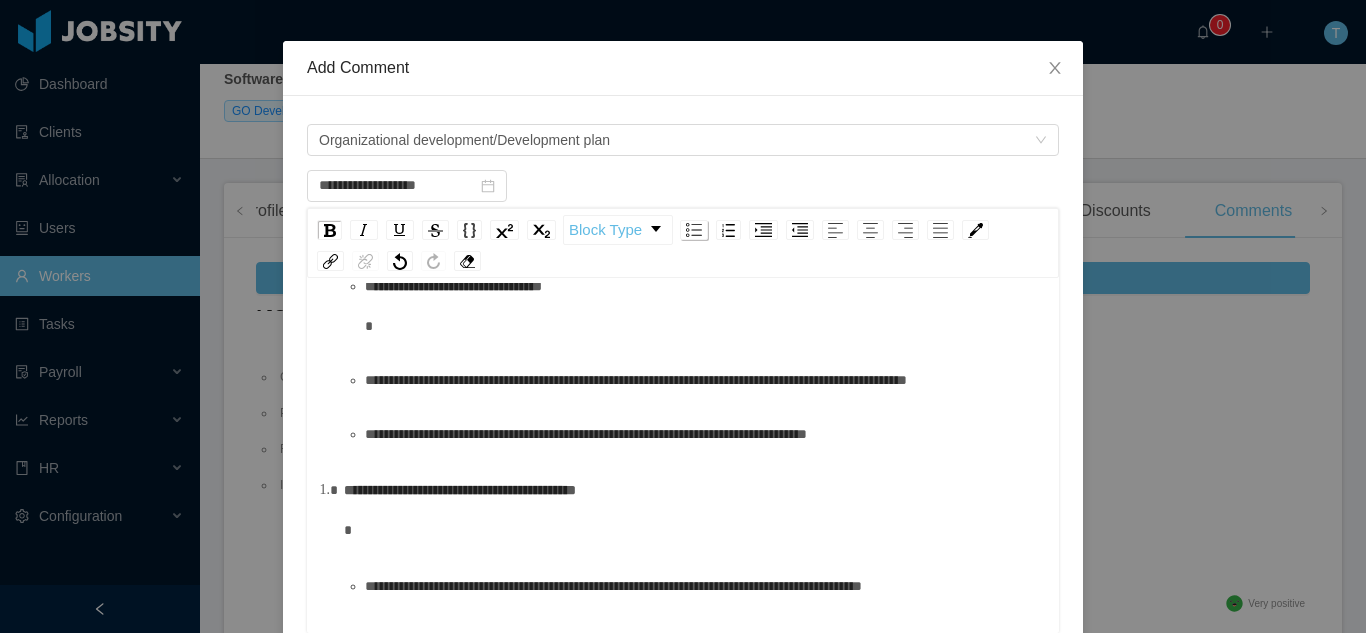 click at bounding box center (694, 230) 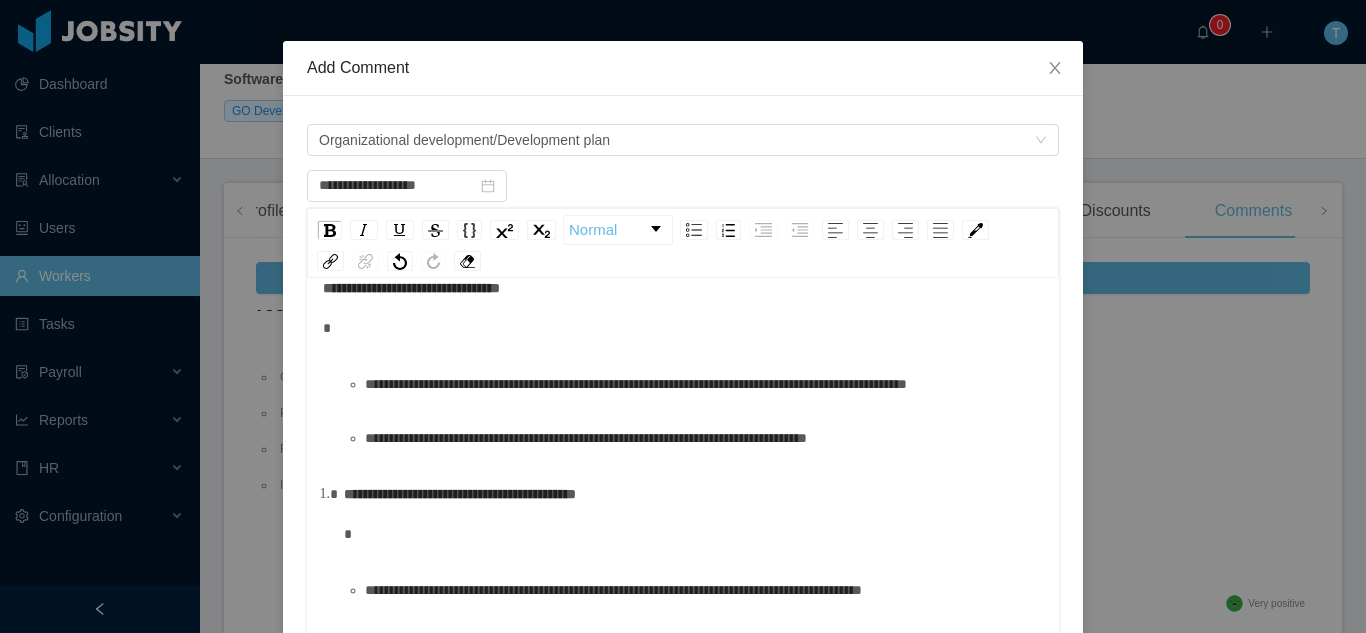 click on "**********" at bounding box center [683, 250] 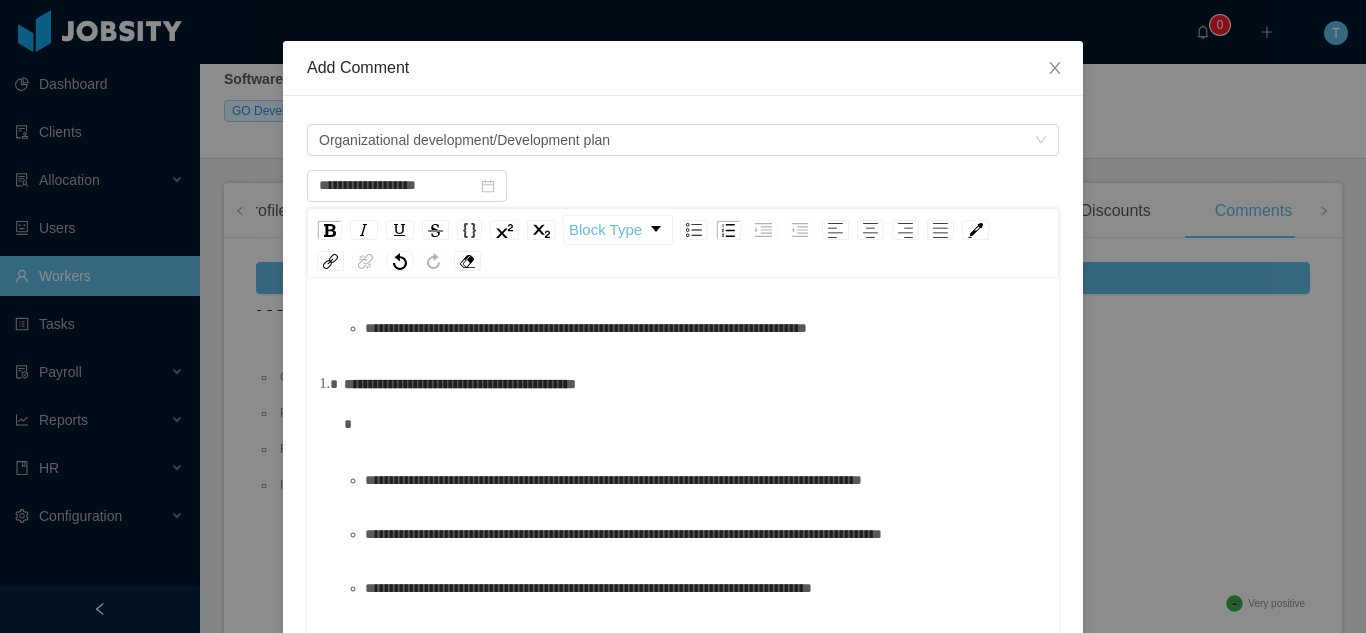 scroll, scrollTop: 914, scrollLeft: 0, axis: vertical 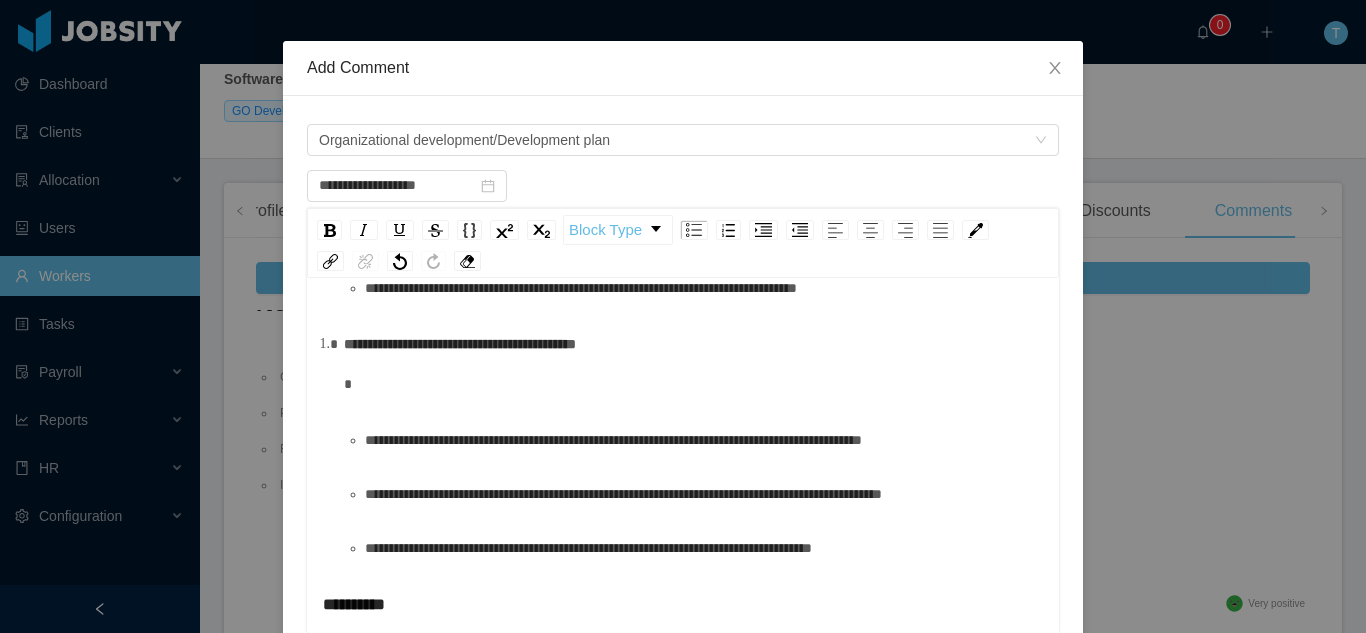 click on "**********" at bounding box center (460, 344) 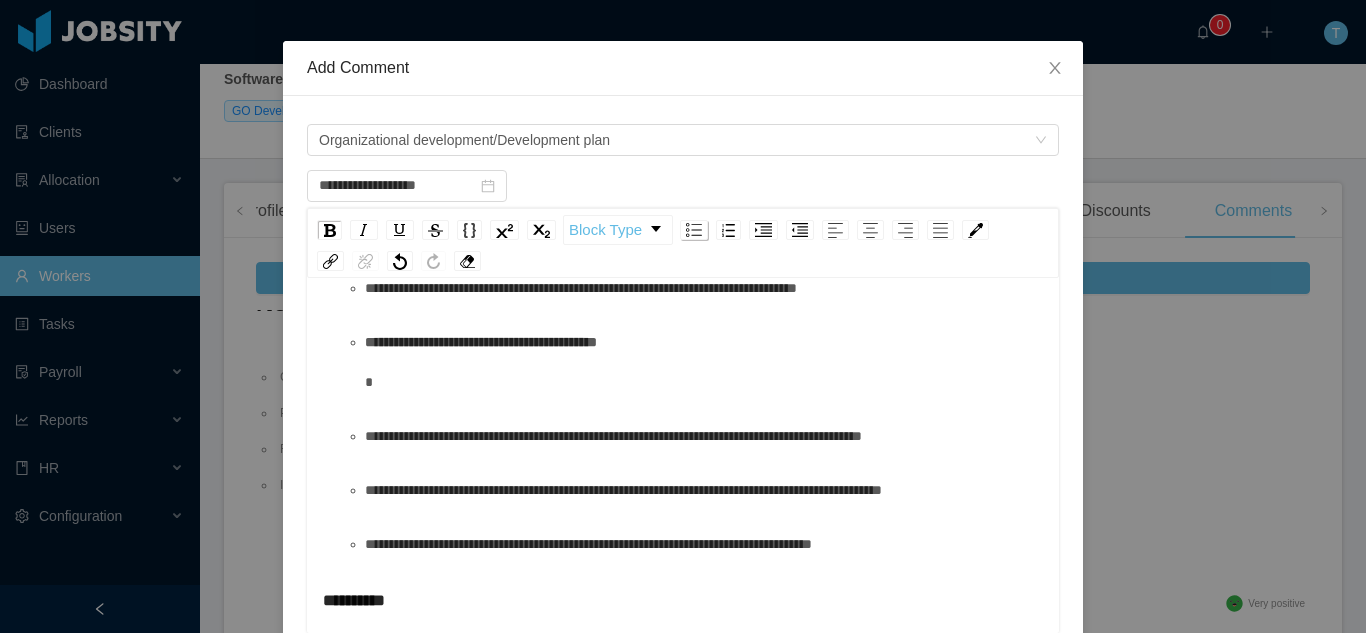 click at bounding box center [694, 230] 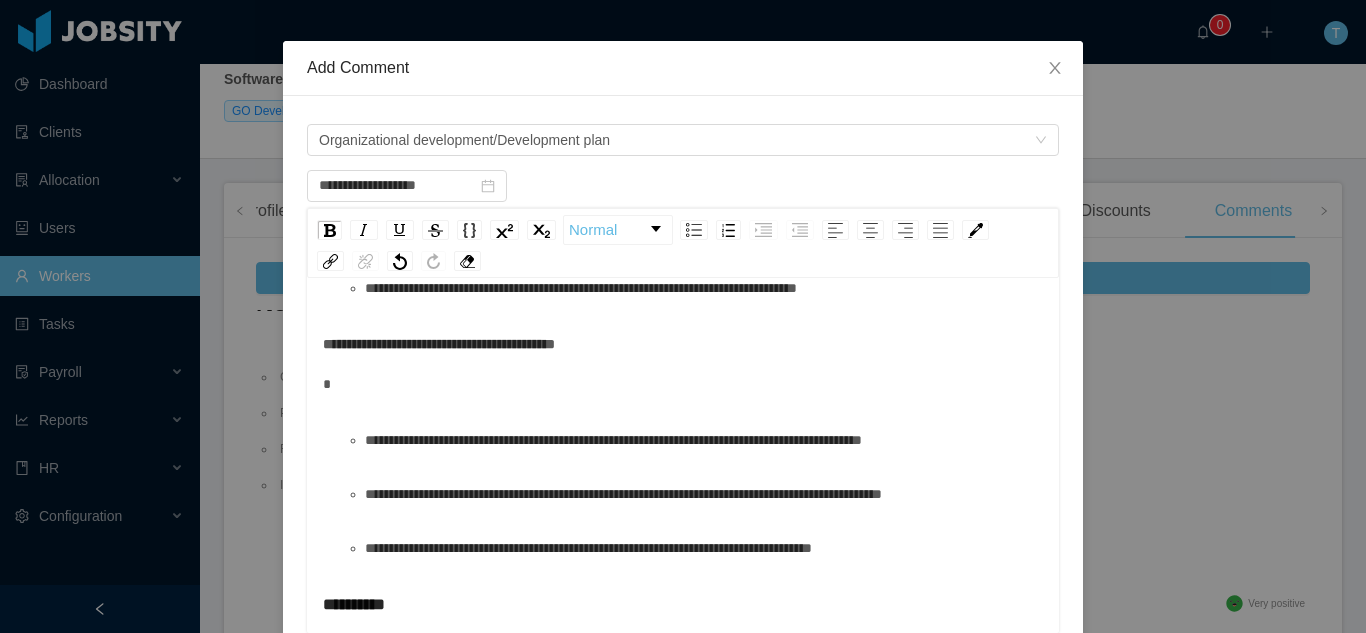 click on "**********" at bounding box center [683, 364] 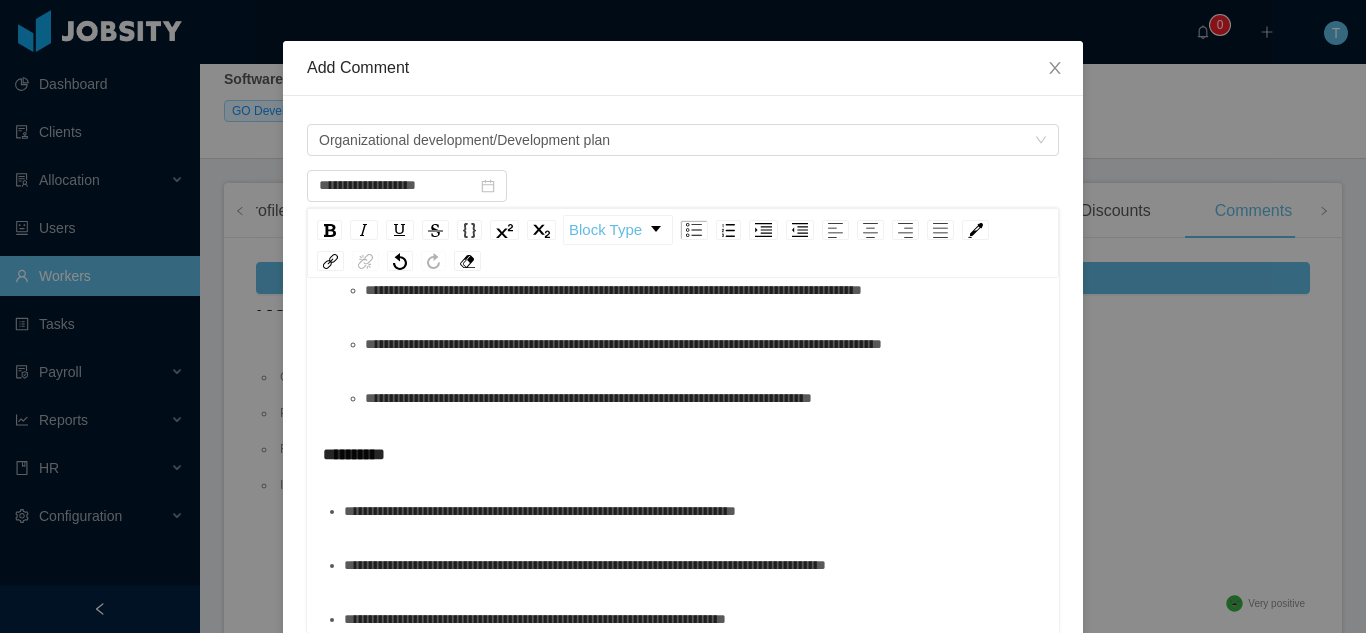 scroll, scrollTop: 1078, scrollLeft: 0, axis: vertical 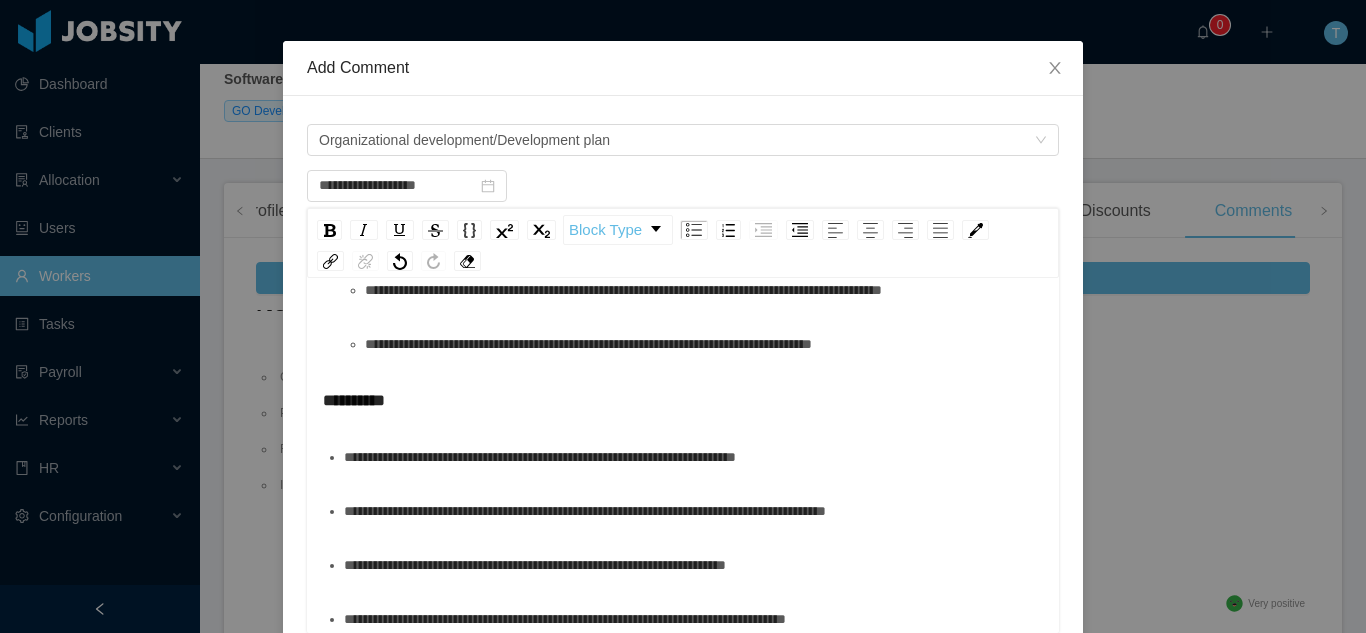 click on "**********" at bounding box center (588, 344) 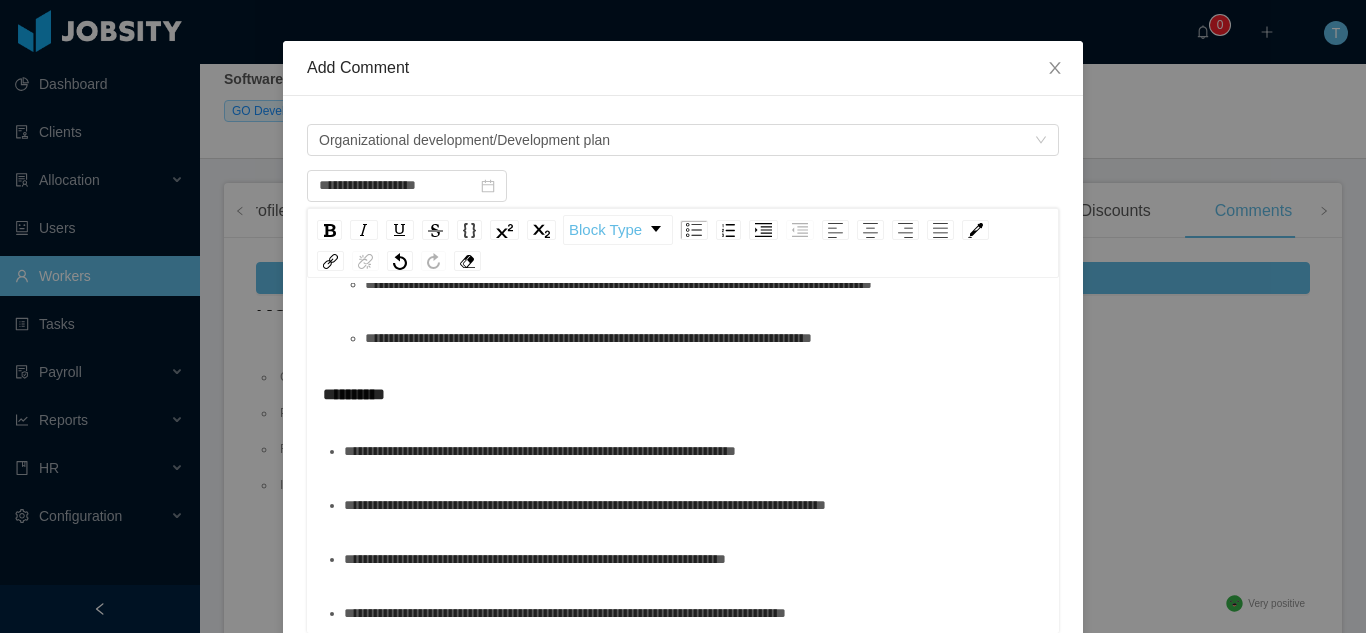 scroll, scrollTop: 1339, scrollLeft: 0, axis: vertical 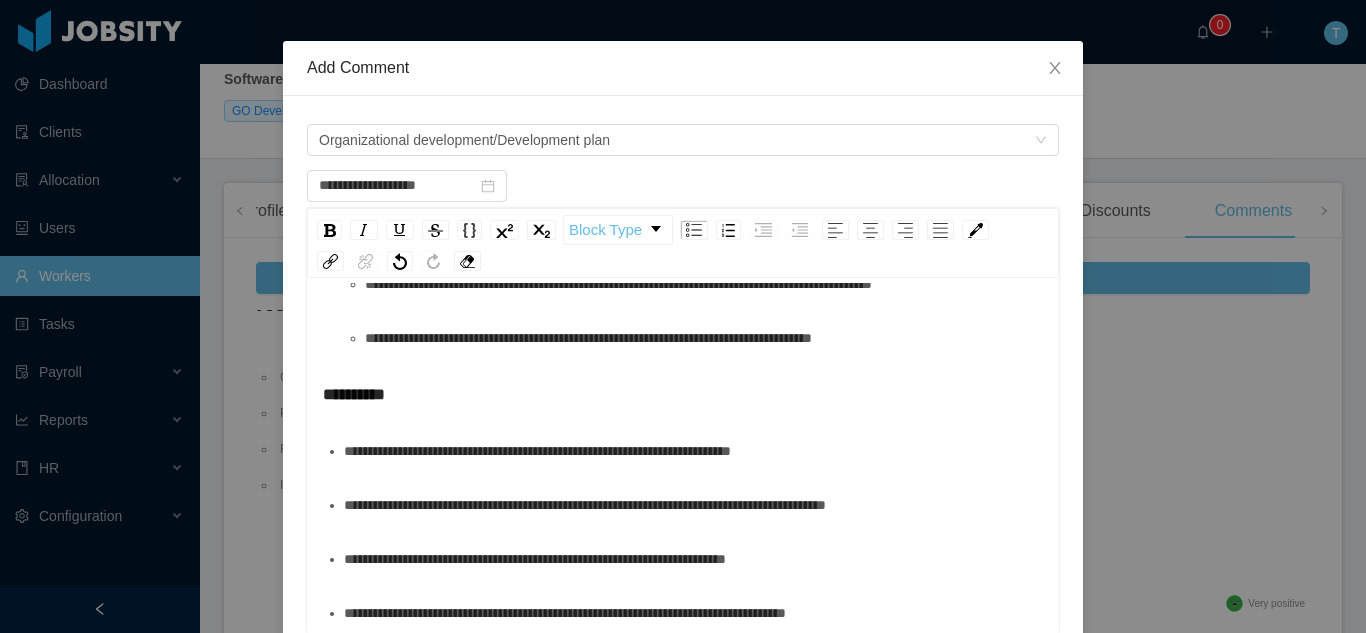 click on "**********" at bounding box center [683, 532] 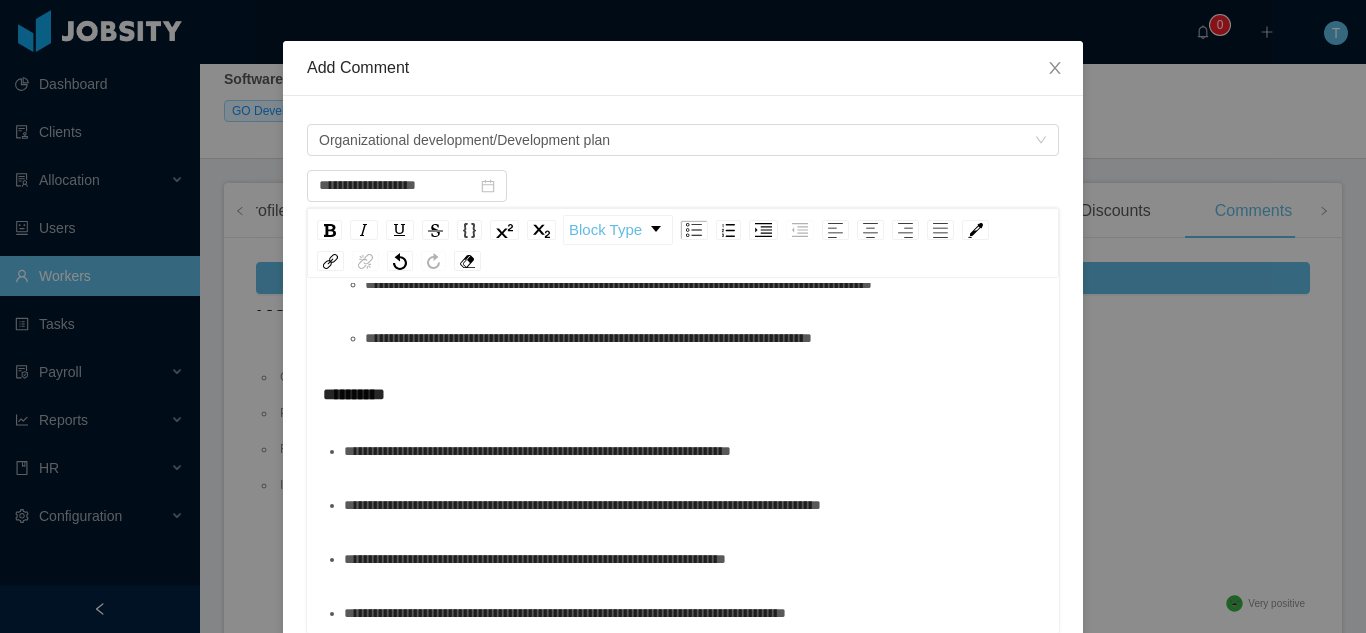 scroll, scrollTop: 1364, scrollLeft: 0, axis: vertical 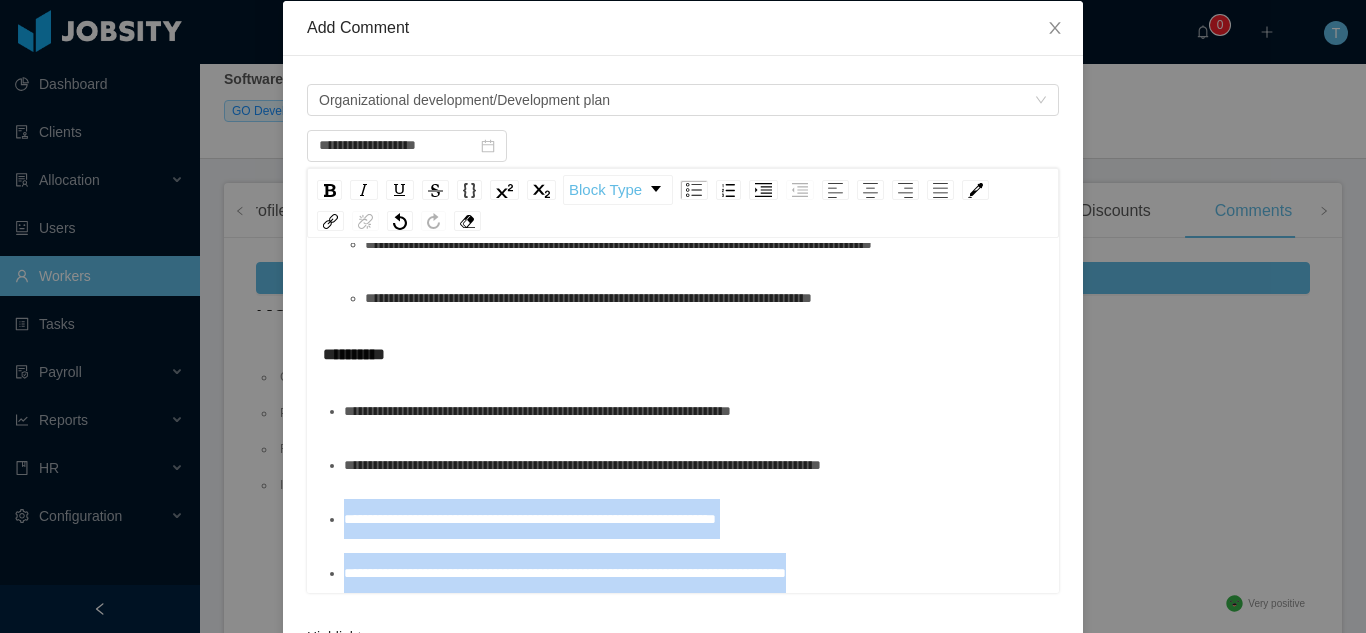 drag, startPoint x: 921, startPoint y: 575, endPoint x: 325, endPoint y: 487, distance: 602.4616 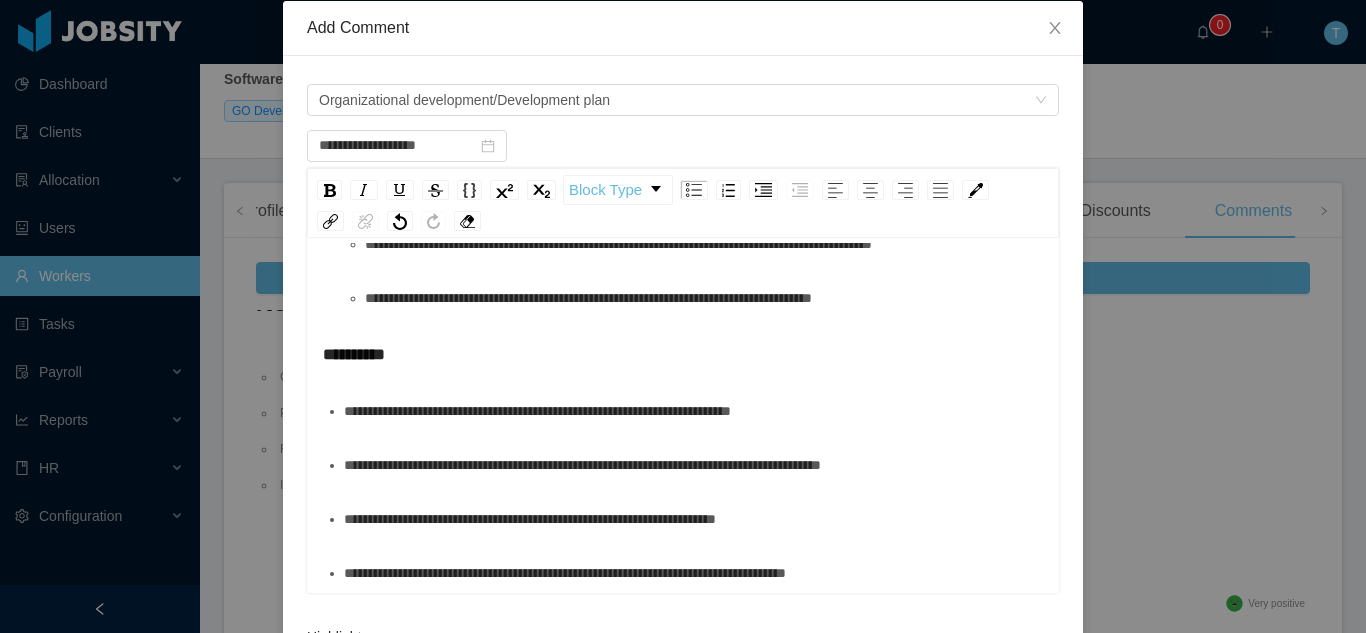 scroll, scrollTop: 1270, scrollLeft: 0, axis: vertical 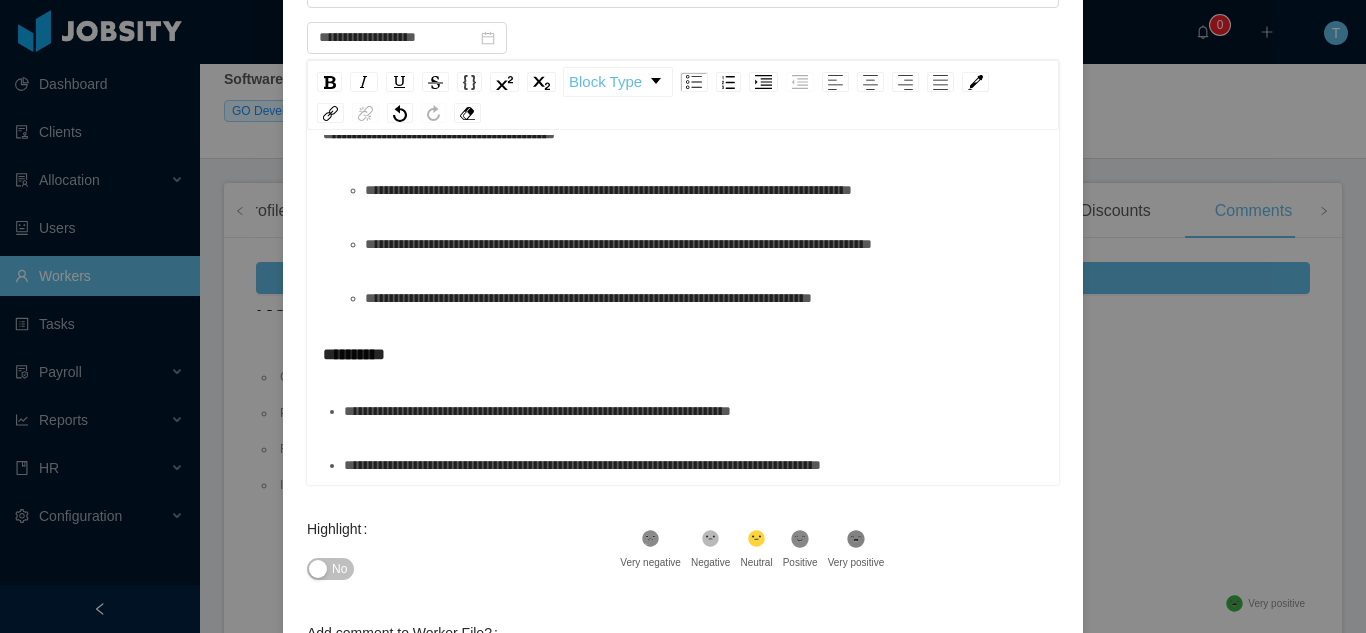 click 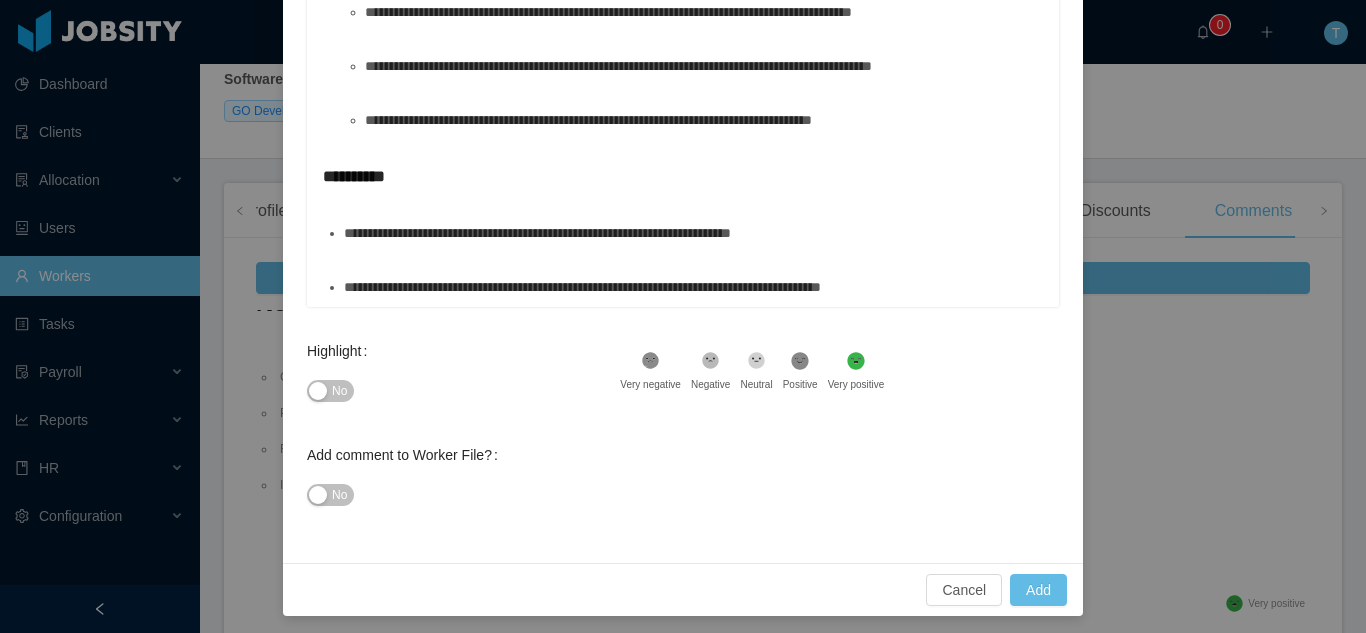 scroll, scrollTop: 392, scrollLeft: 0, axis: vertical 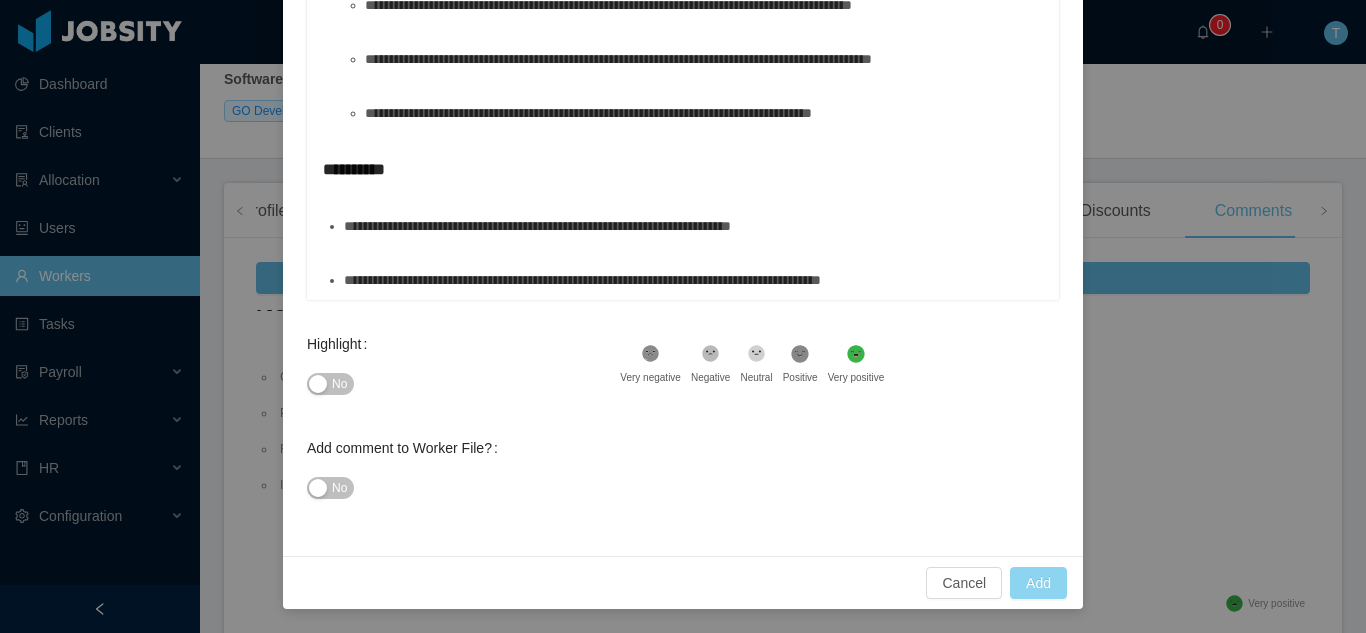 click on "Add" at bounding box center [1038, 583] 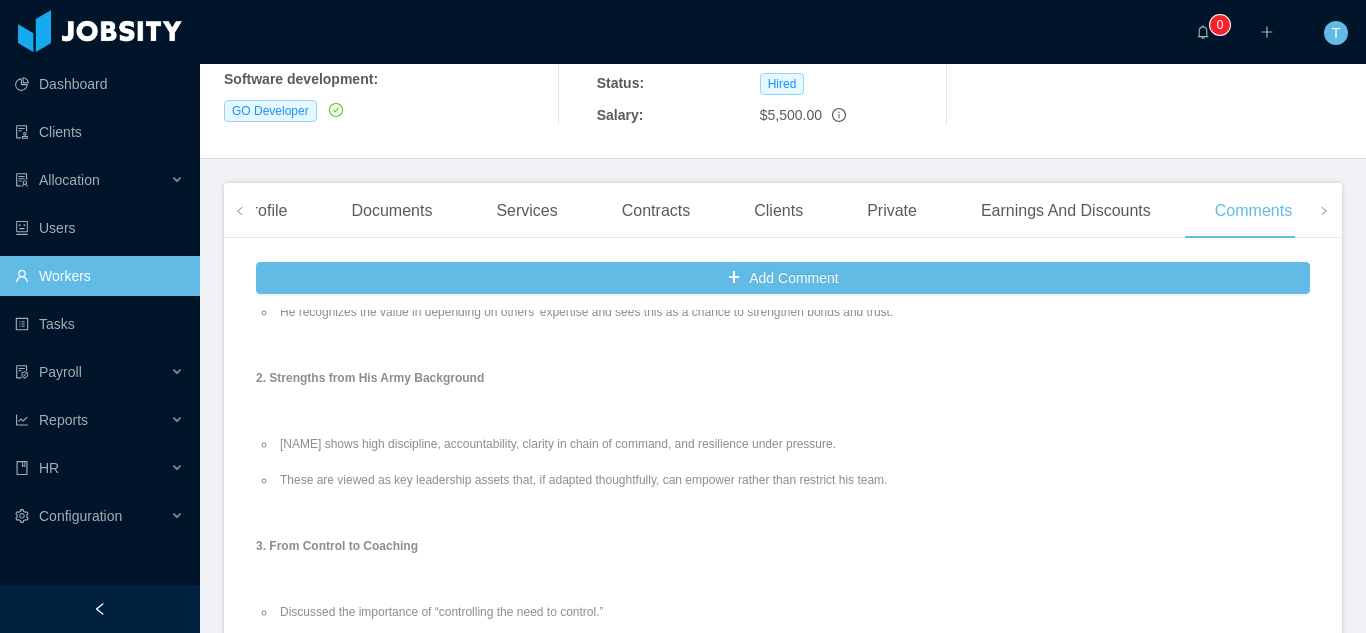 click on "Coaching Session Report Participant: [FIRST] [LAST] Coach: [FIRST] [LAST] Date of the session: July 25, 2025 Topic: Leadership Development Purpose: Support [FIRST]’s transition into a leadership role at MHE by strengthening his mindset, flexibility, and practical leadership tools. Session Objectives Challenge the belief that a leader must "know everything." Reflect on how [FIRST]’s military background influences his leadership style. Introduce and explore context-based leadership styles. Identify areas where [FIRST] can shift from control to trust. Develop awareness around coaching, delegation, and psychological safety. Key Insights & Reflections 1. Leadership and Knowledge Ownership [FIRST] acknowledged that, while he values understanding the context of his team’s work, he doesn’t expect to know everything in depth. He referenced a military analogy: “An officer has an ocean of knowledge, but it’s only two fingers deep,” highlighting the need for breadth rather than depth." at bounding box center (679, 852) 